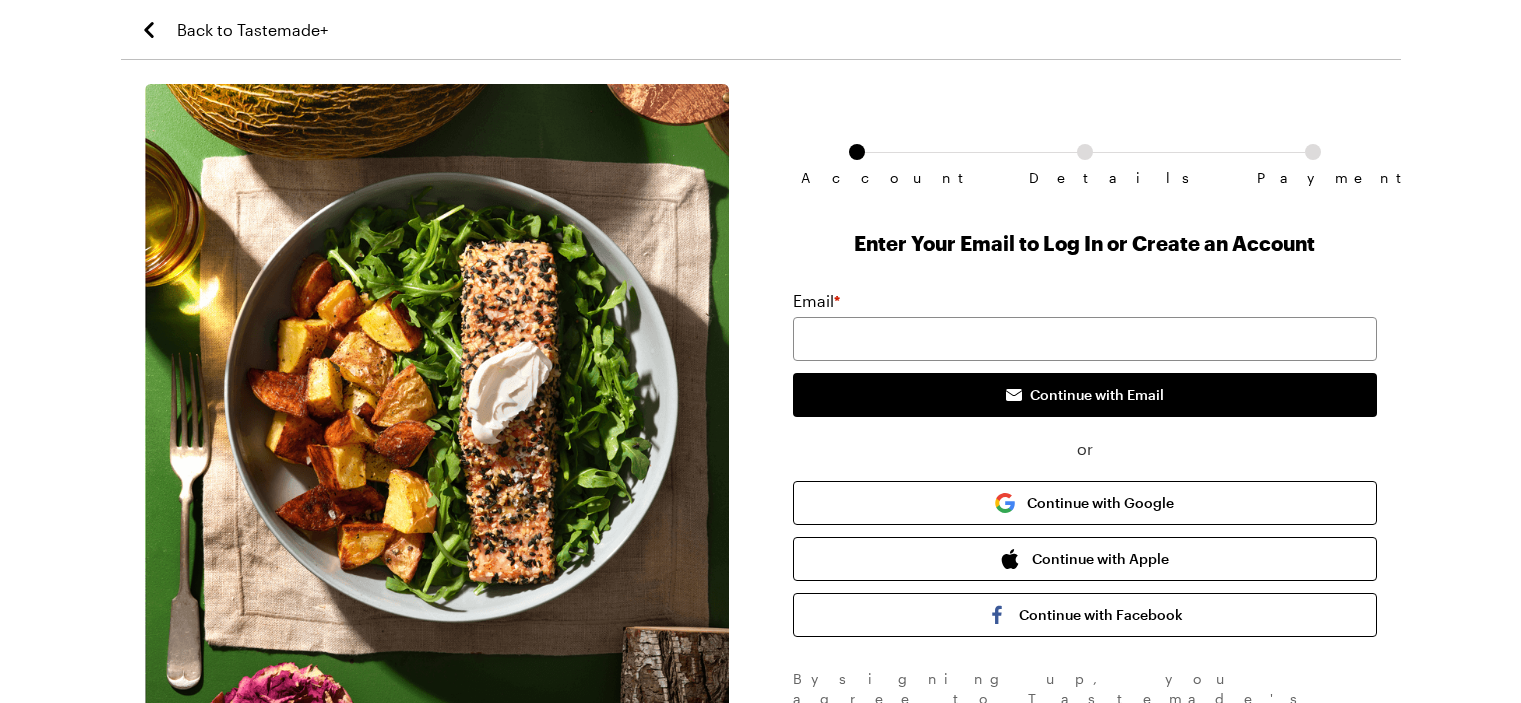 scroll, scrollTop: 0, scrollLeft: 0, axis: both 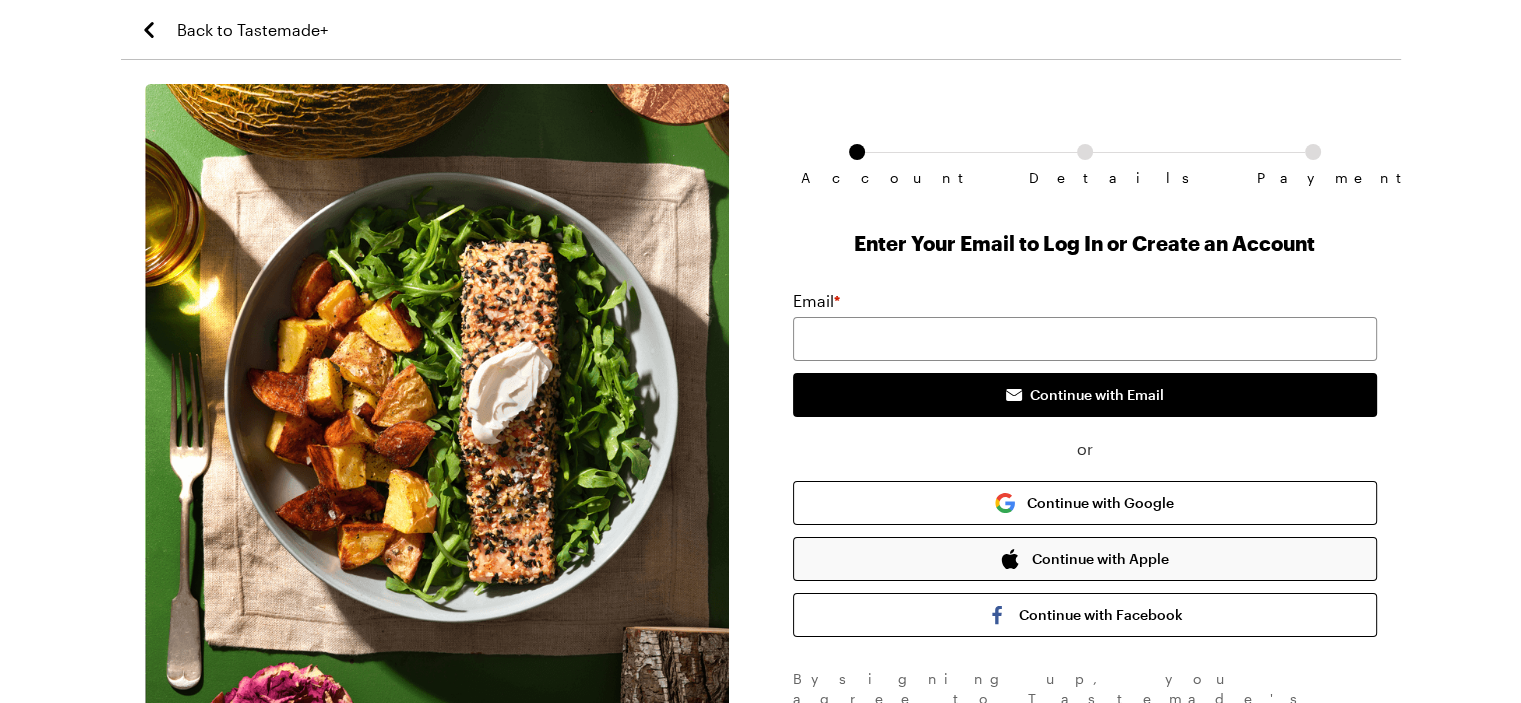 click on "Continue with Apple" at bounding box center (1085, 559) 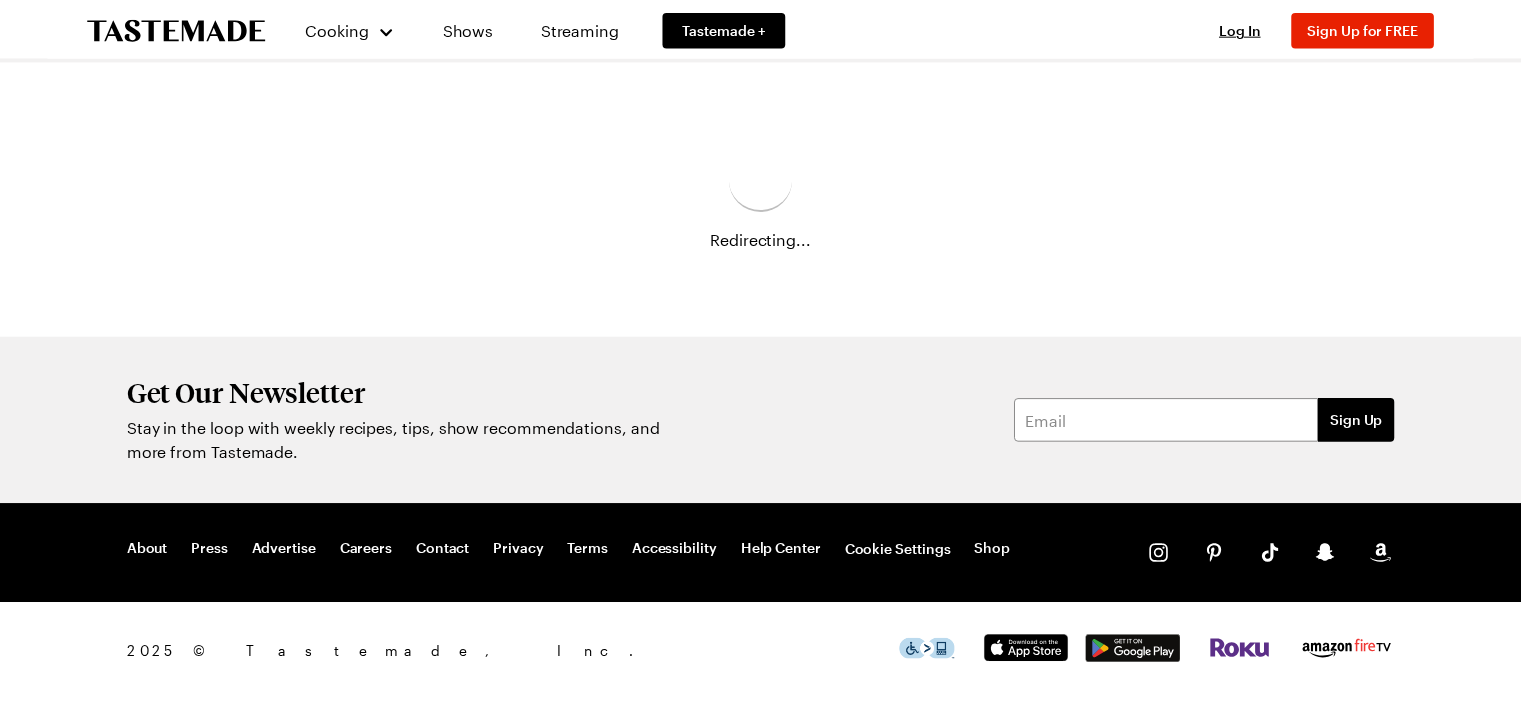 scroll, scrollTop: 0, scrollLeft: 0, axis: both 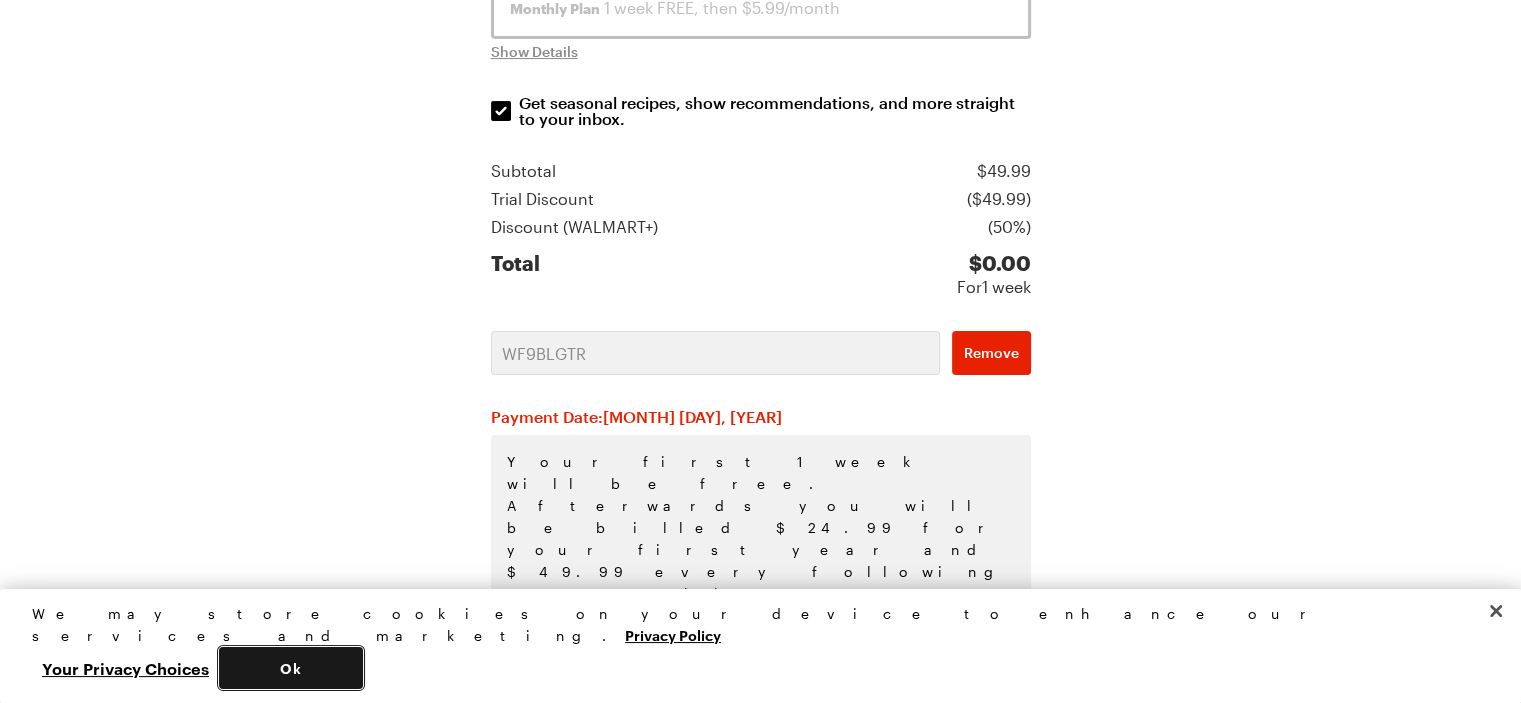click on "Ok" at bounding box center [291, 668] 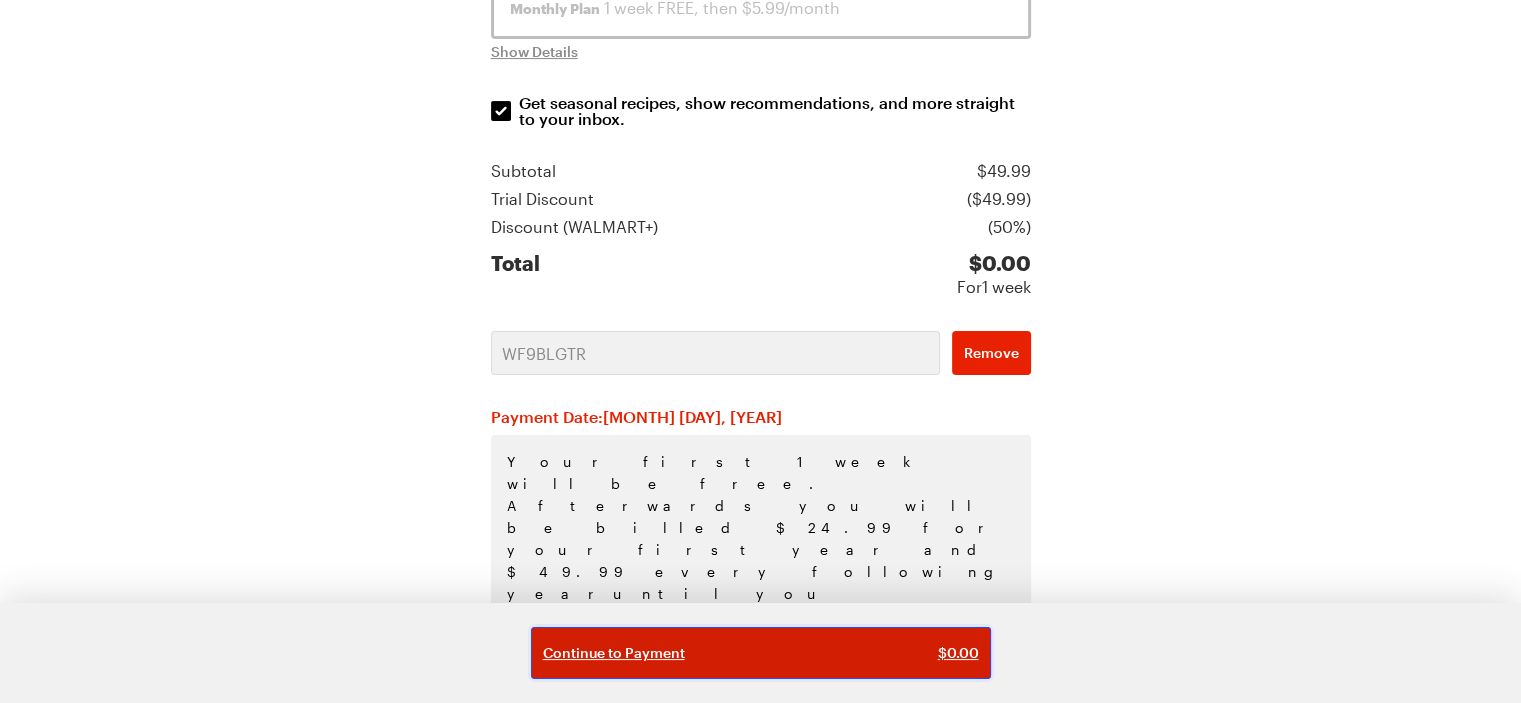 click on "Continue to Payment $ 0.00" at bounding box center [761, 653] 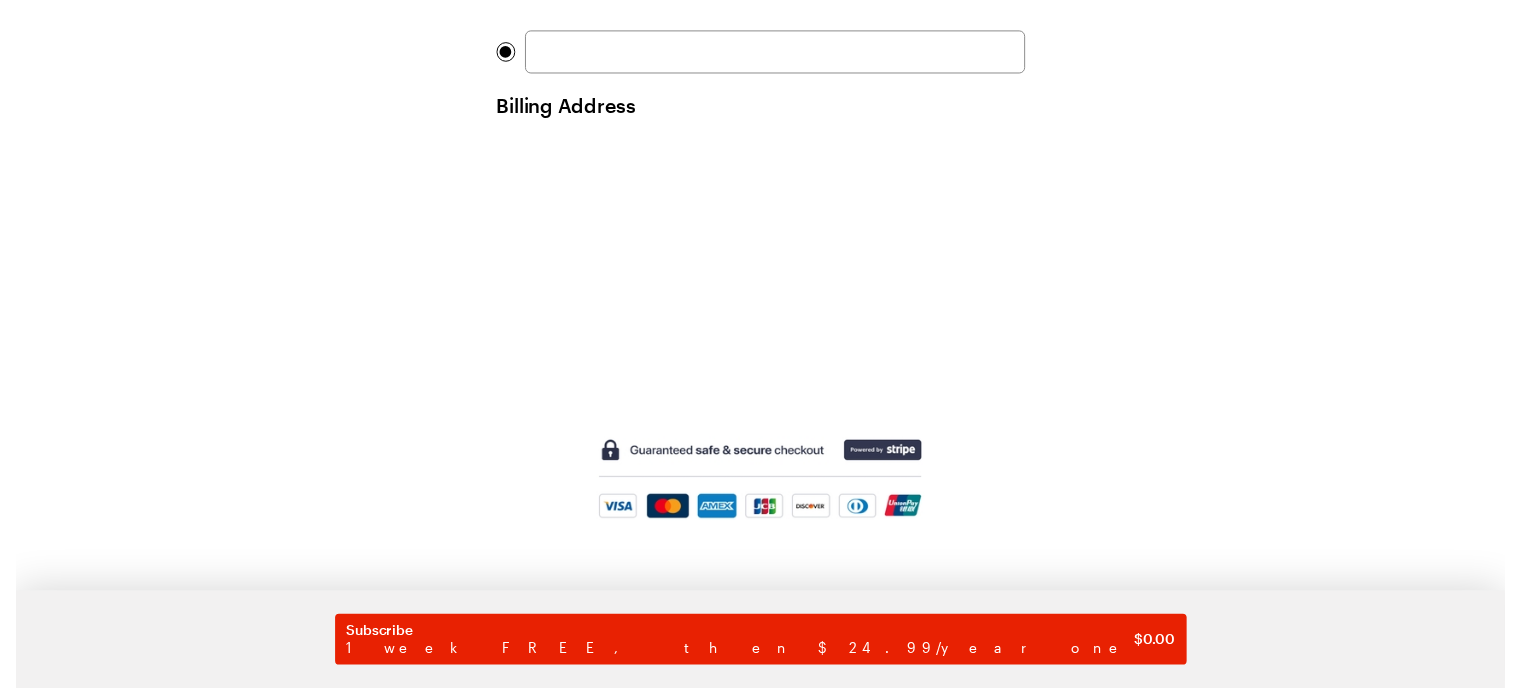 scroll, scrollTop: 0, scrollLeft: 0, axis: both 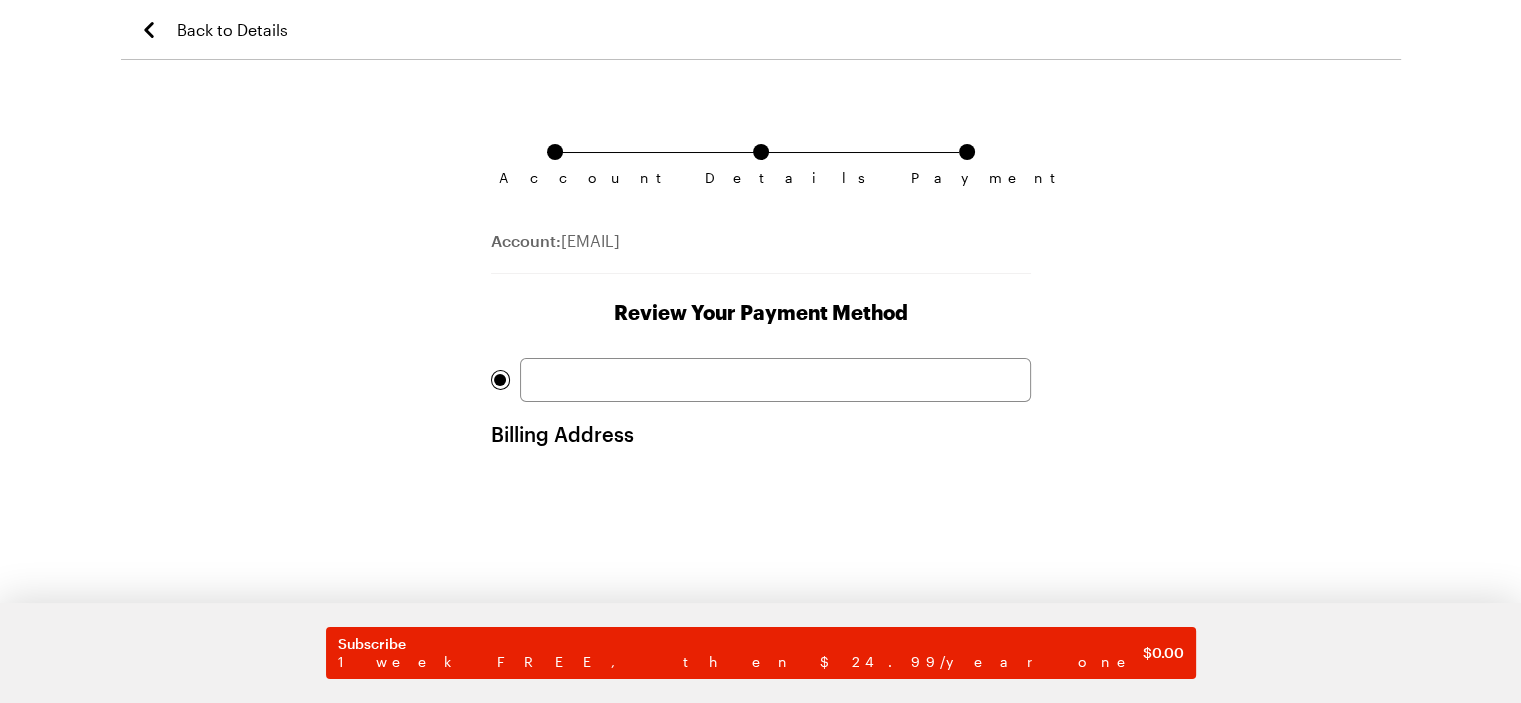 click on "Back to Details" at bounding box center (212, 29) 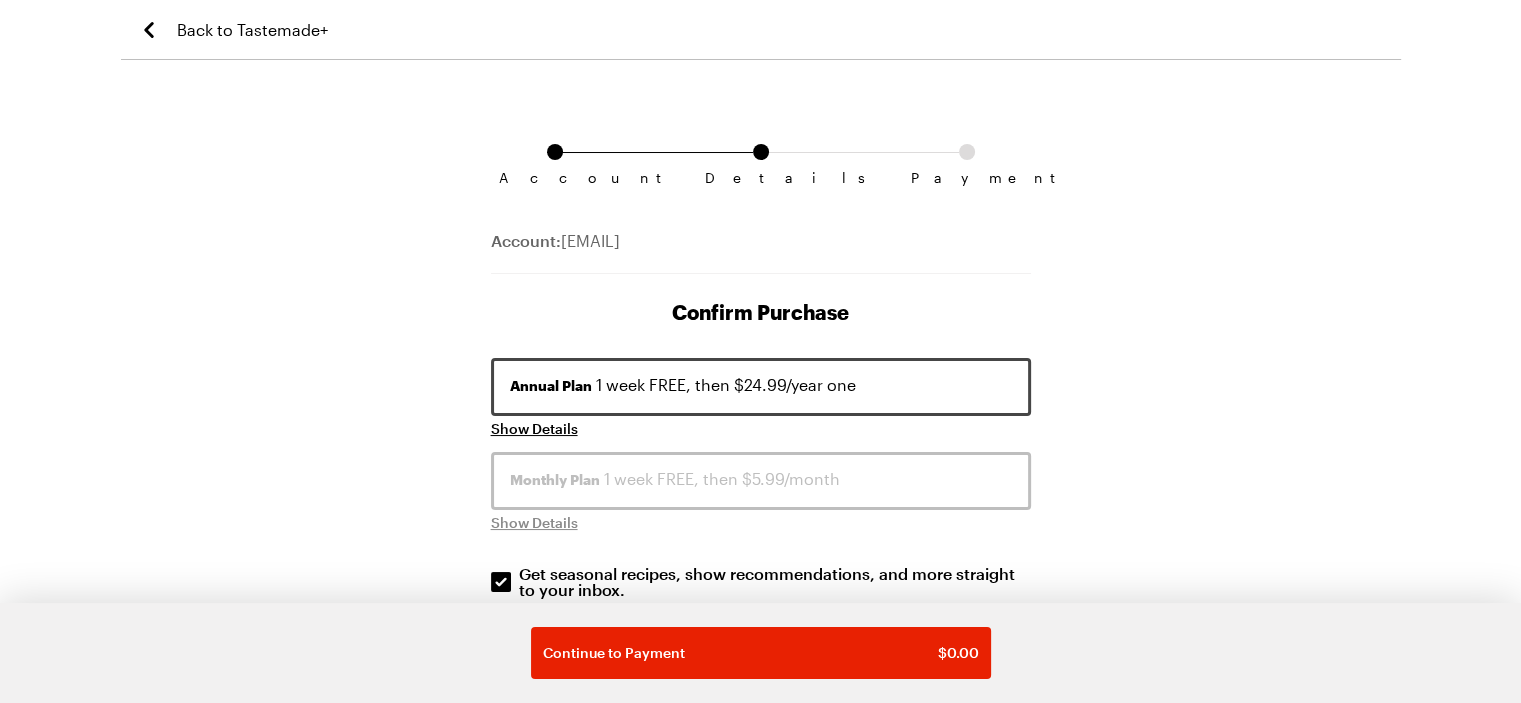 click on "Back to Tastemade+" at bounding box center [232, 29] 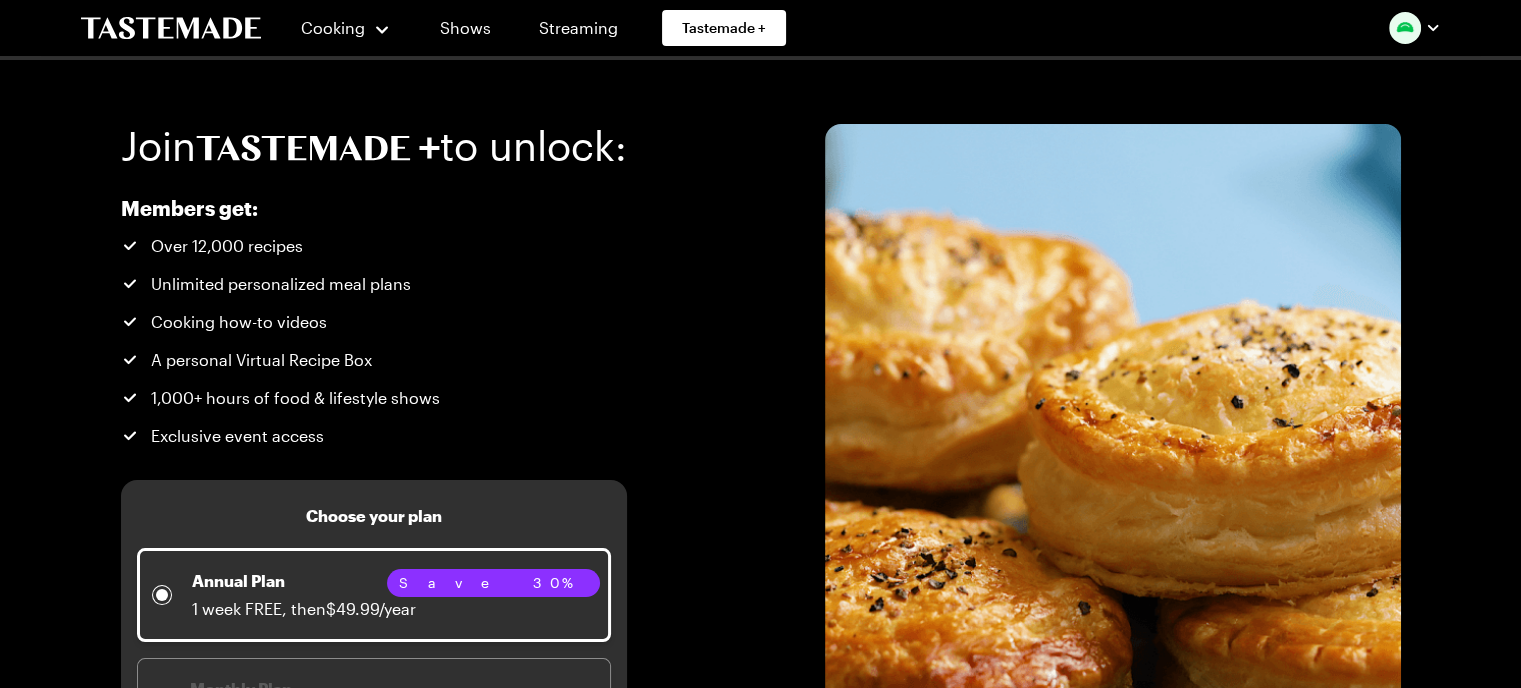 scroll, scrollTop: 0, scrollLeft: 0, axis: both 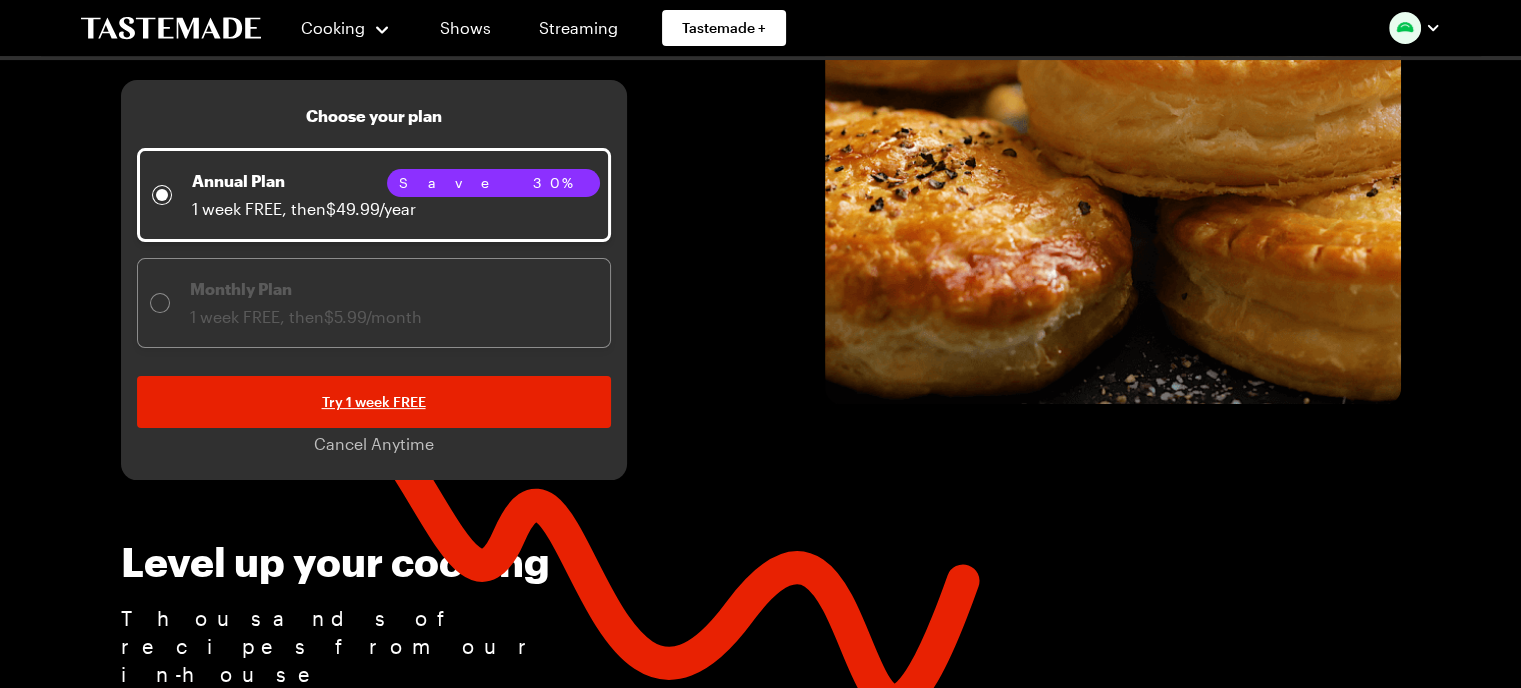 click on "Monthly Plan 1 week FREE, then  $5.99/month" at bounding box center [286, 303] 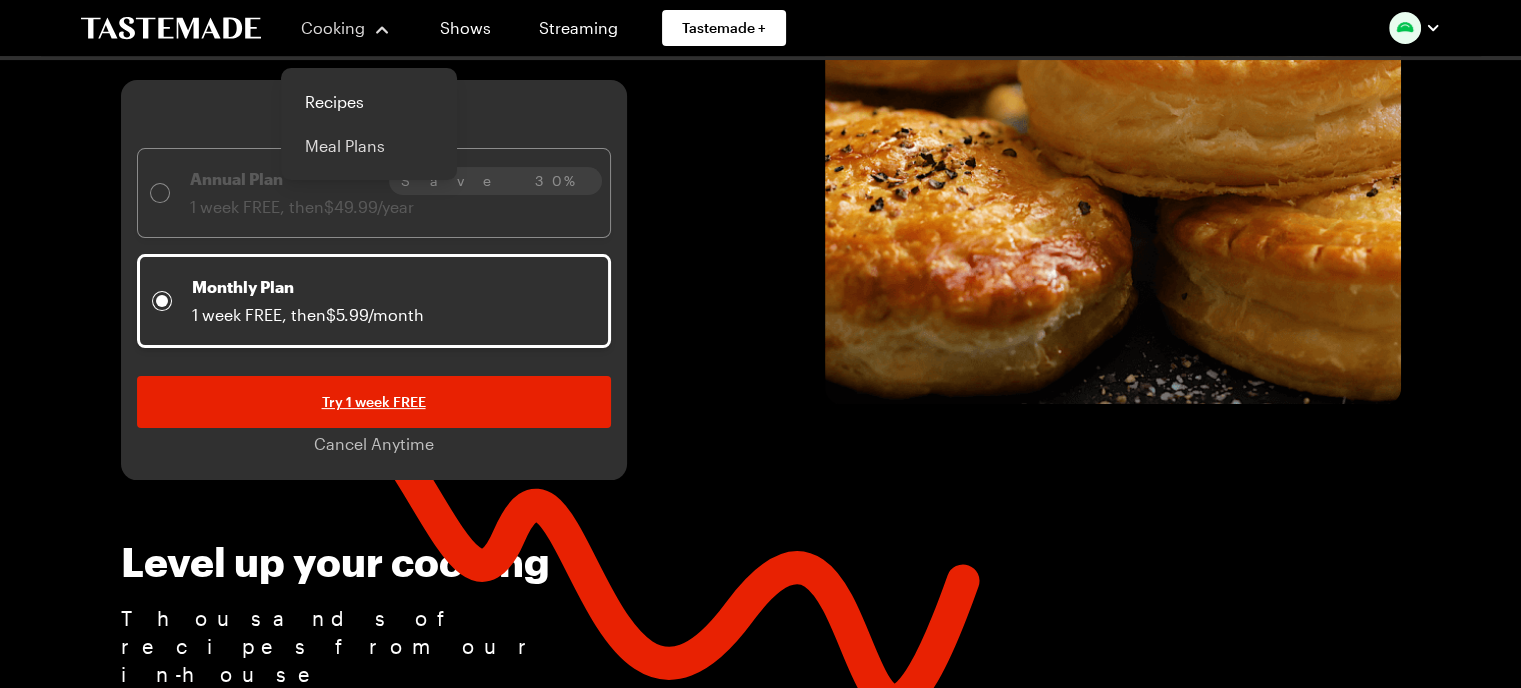 click on "Meal Plans" at bounding box center [369, 146] 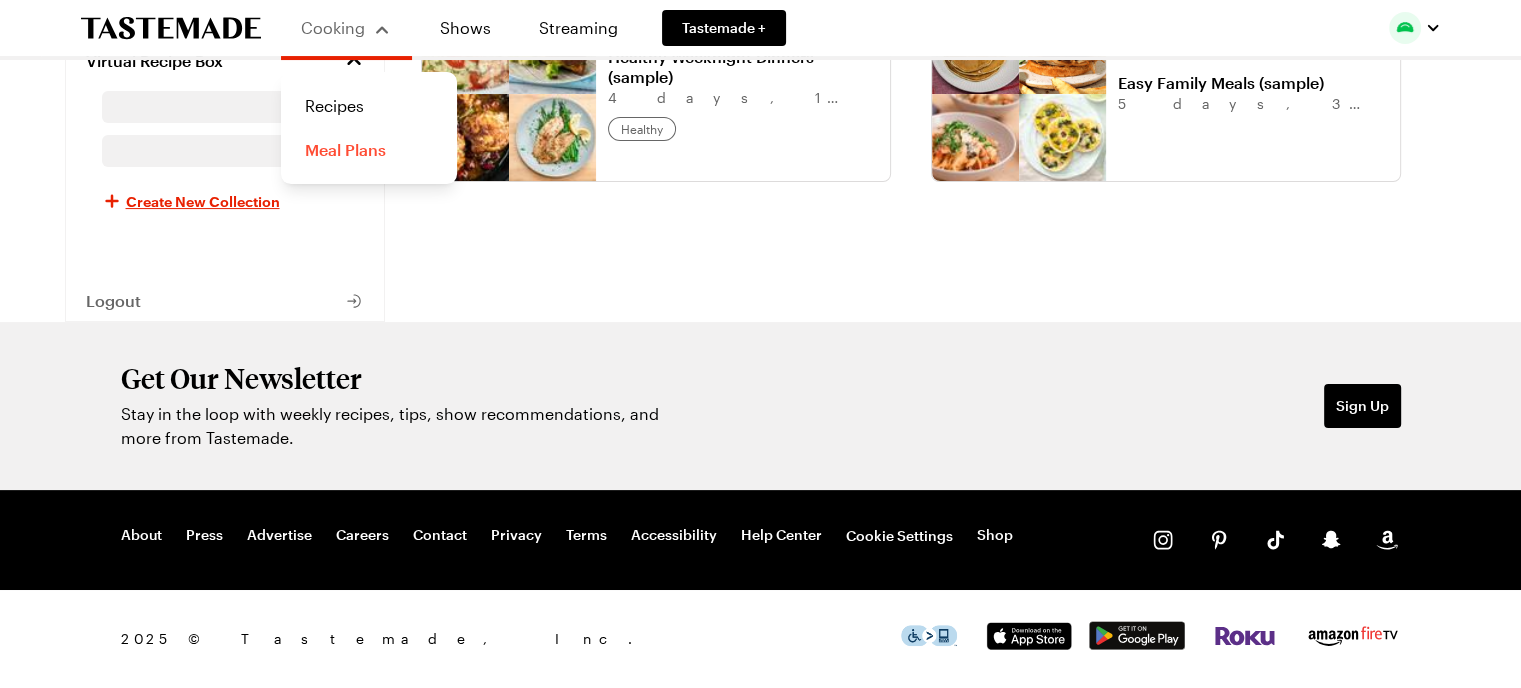 scroll, scrollTop: 0, scrollLeft: 0, axis: both 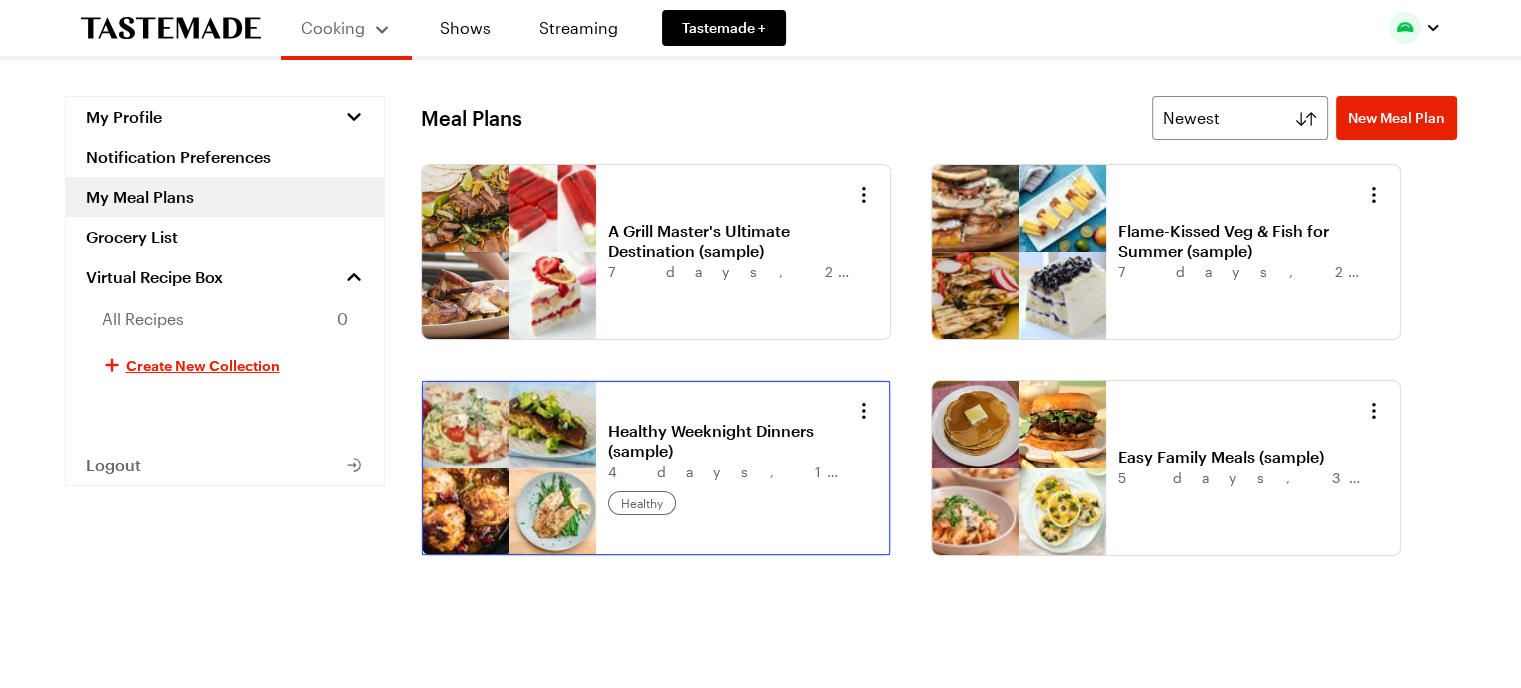 click on "Healthy Weeknight Dinners (sample)" at bounding box center (732, 441) 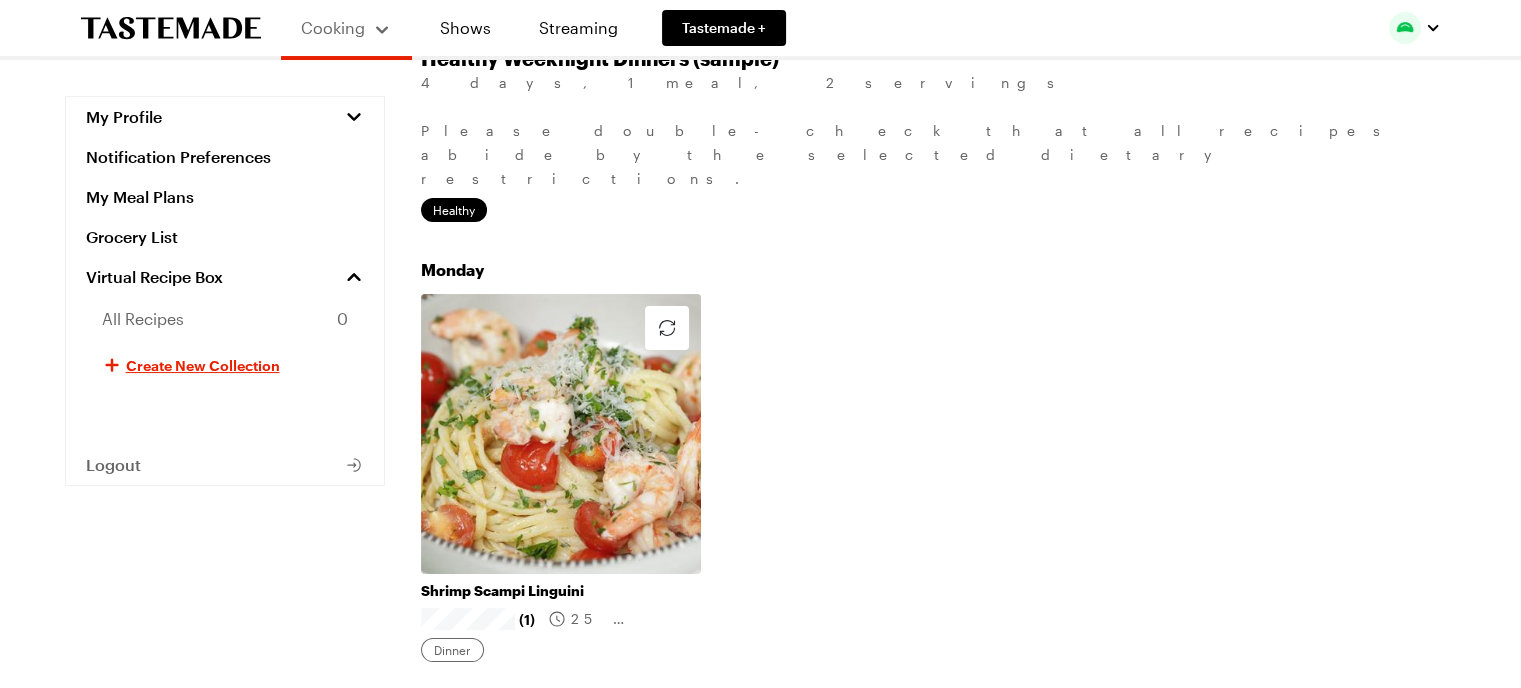 scroll, scrollTop: 0, scrollLeft: 0, axis: both 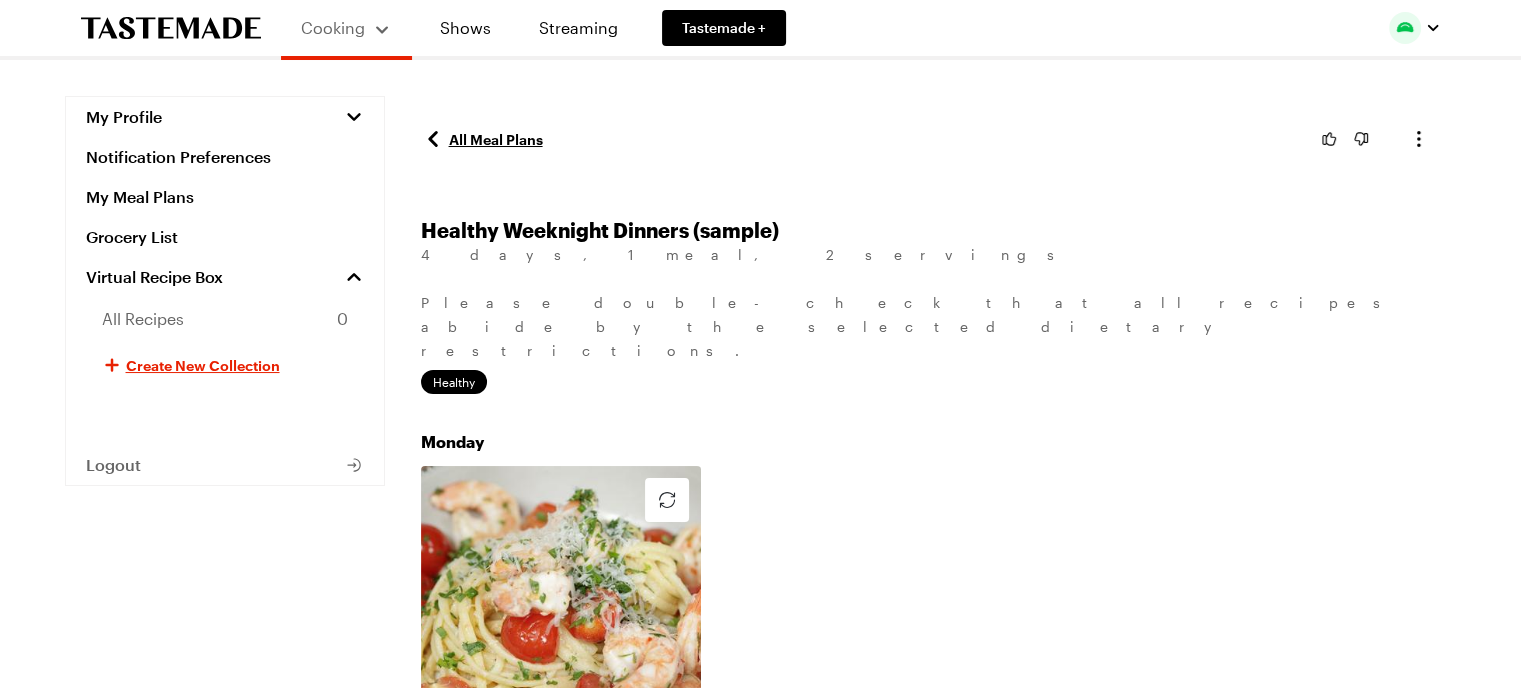 click 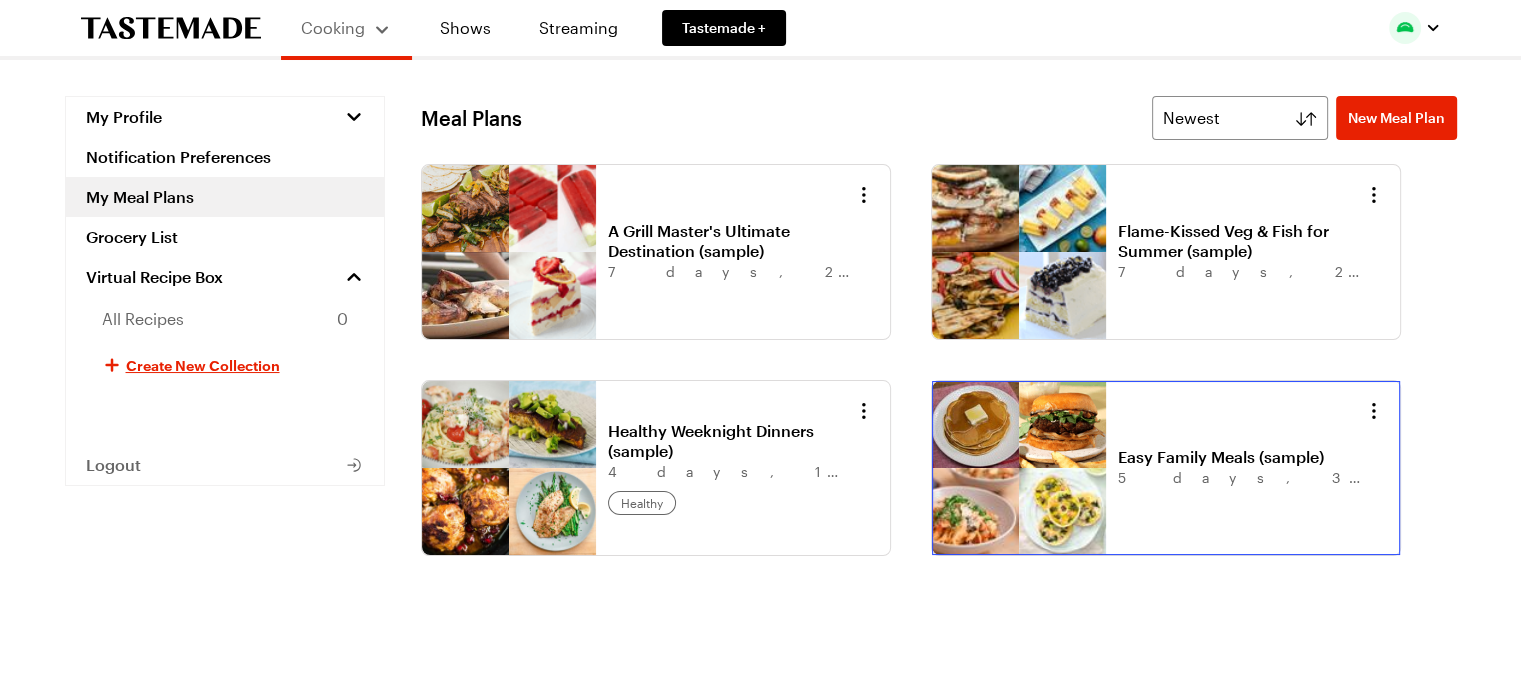 click on "Easy Family Meals (sample)" at bounding box center (1242, 457) 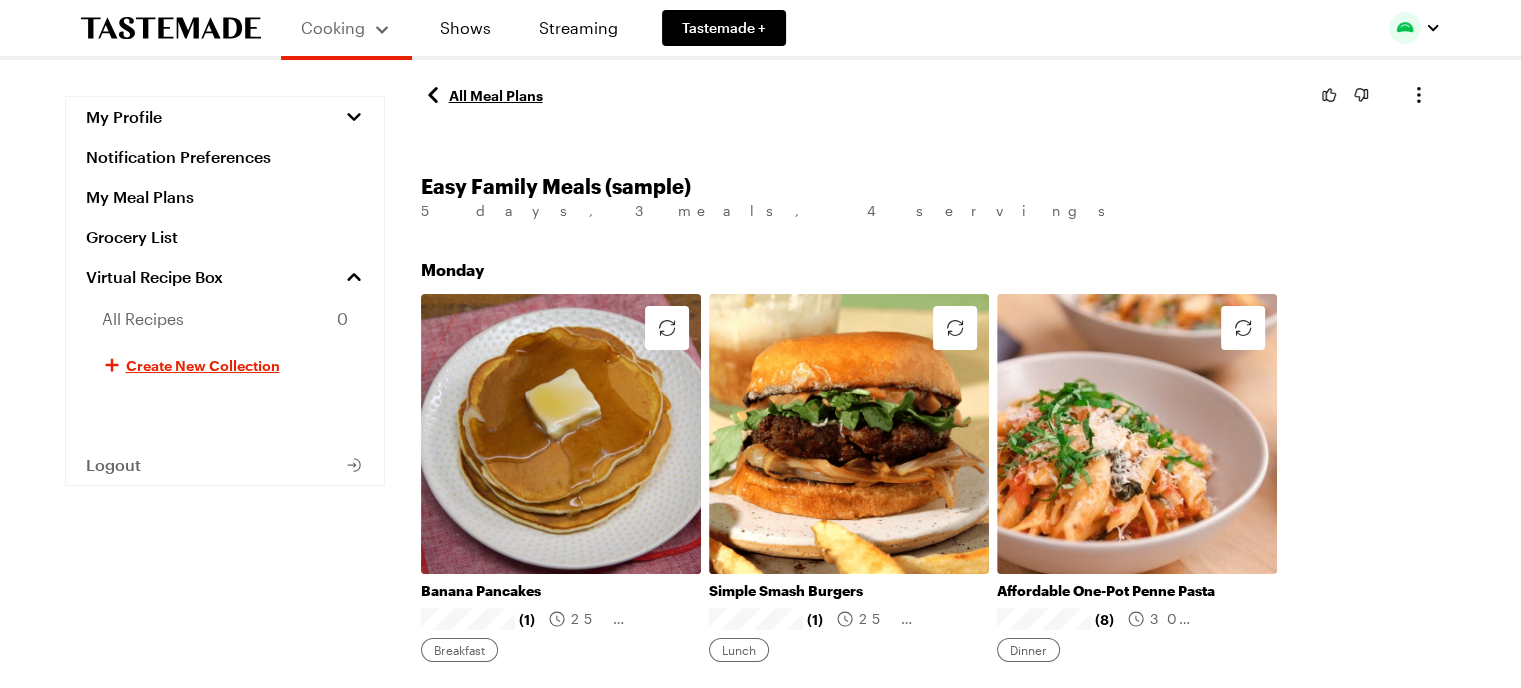 scroll, scrollTop: 0, scrollLeft: 0, axis: both 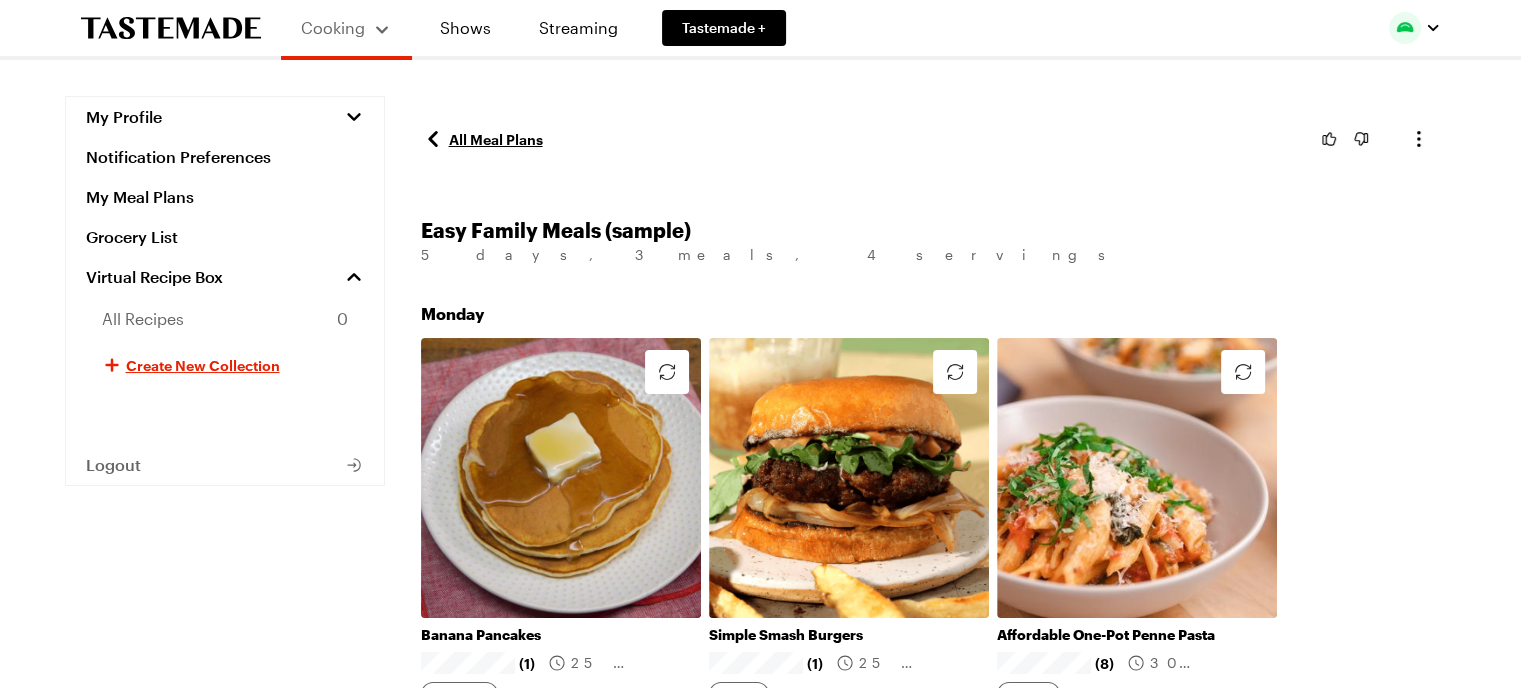 click 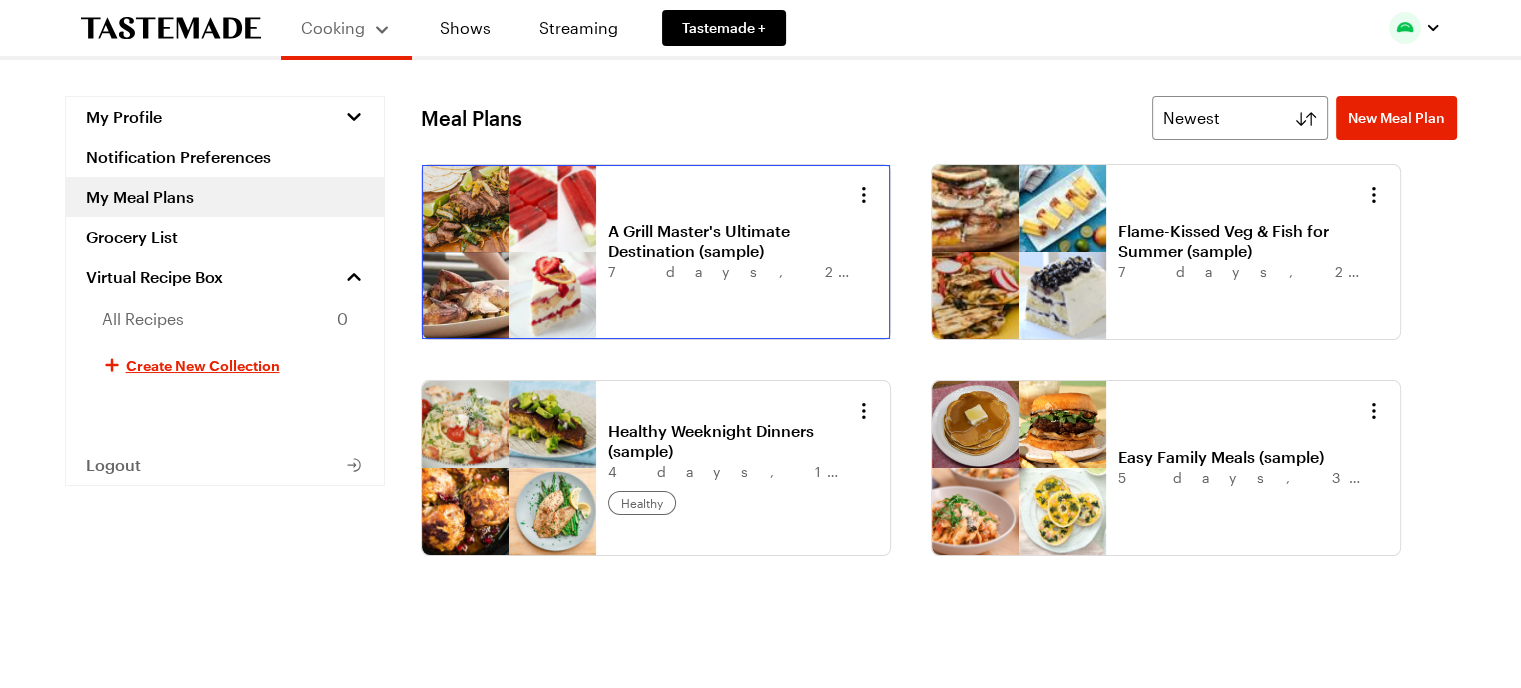 click on "A Grill Master's Ultimate Destination (sample)" at bounding box center [732, 241] 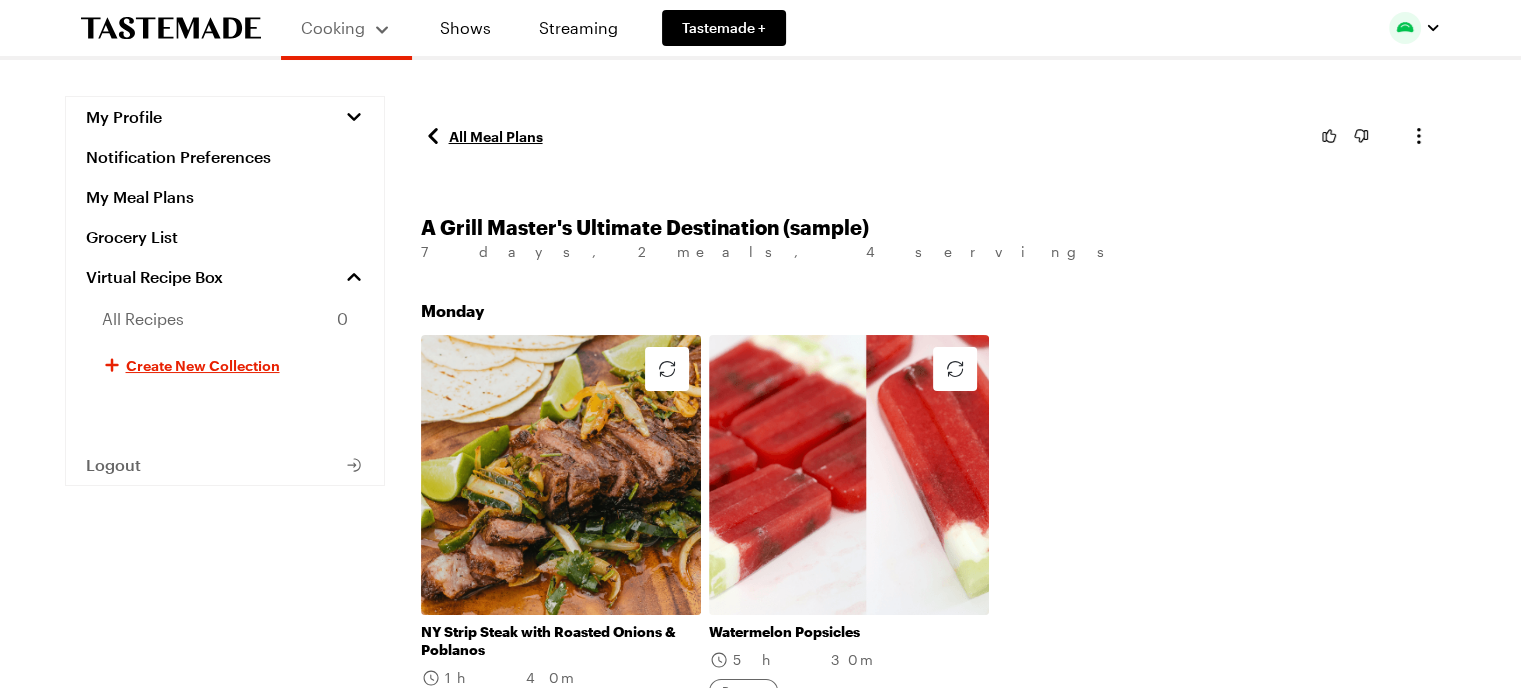 scroll, scrollTop: 0, scrollLeft: 0, axis: both 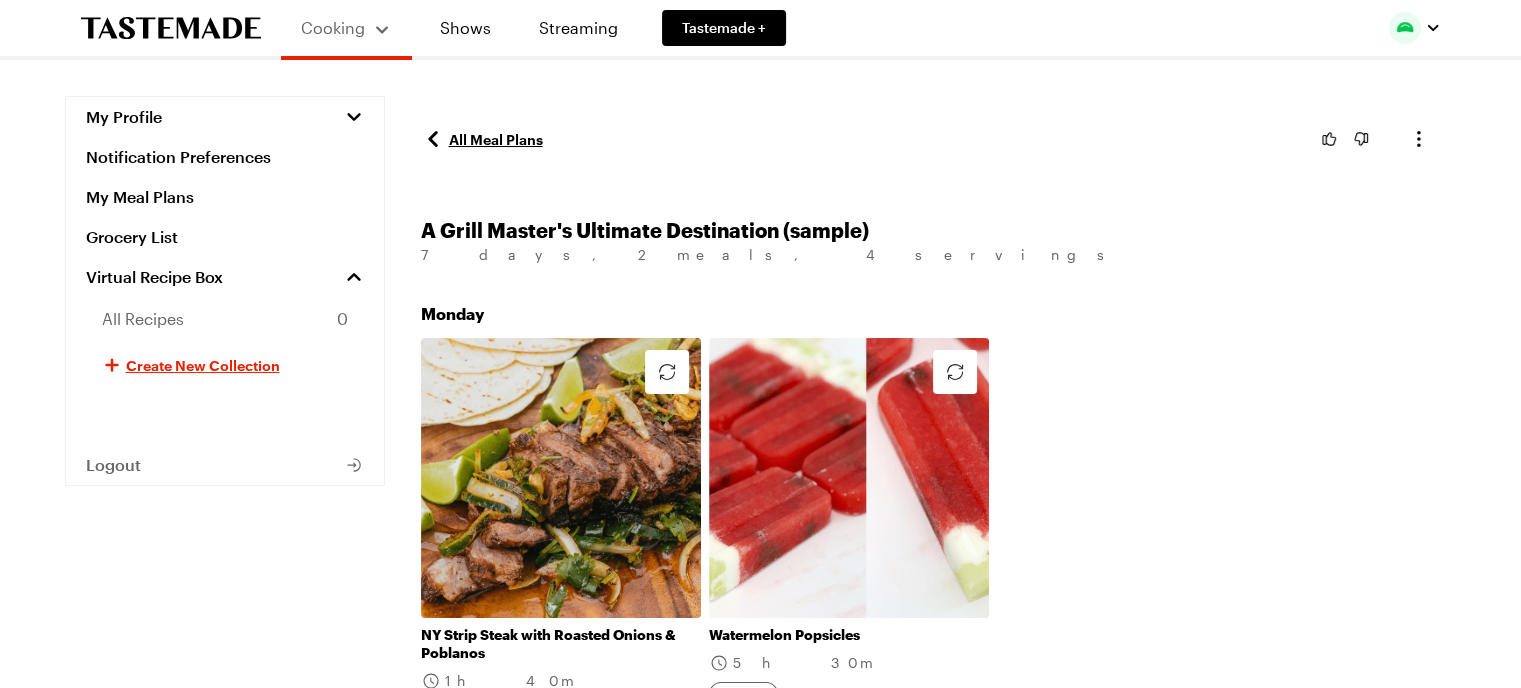 click on "All Meal Plans" at bounding box center (482, 139) 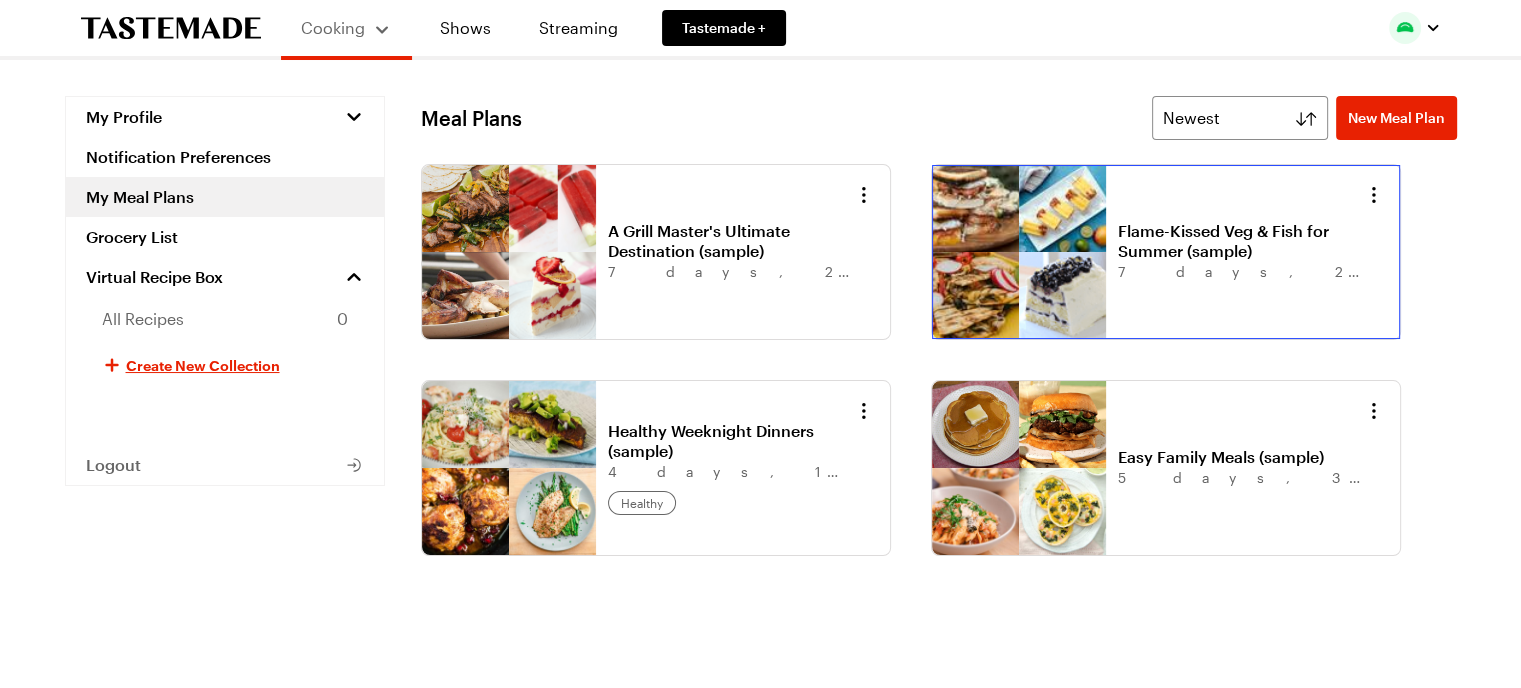 click on "Flame-Kissed Veg & Fish for Summer (sample)" at bounding box center [1242, 241] 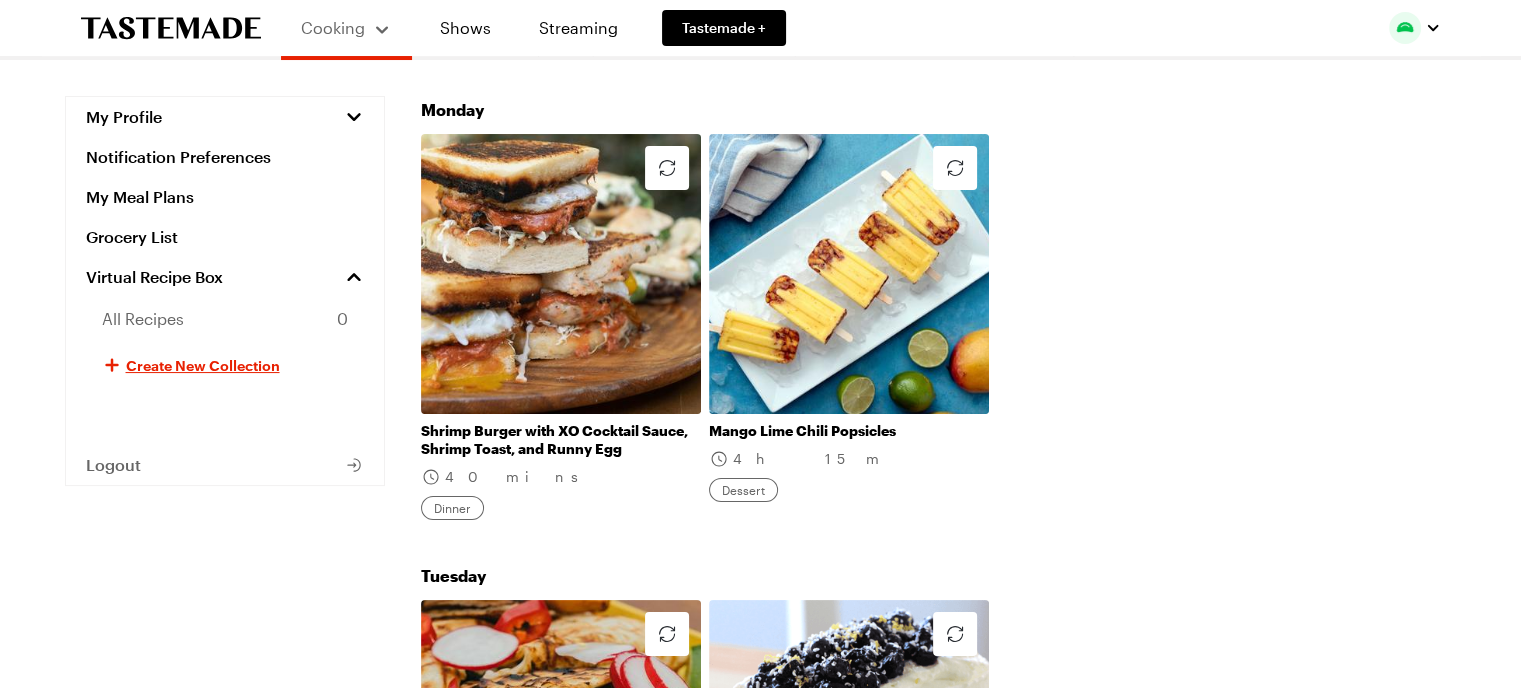 scroll, scrollTop: 0, scrollLeft: 0, axis: both 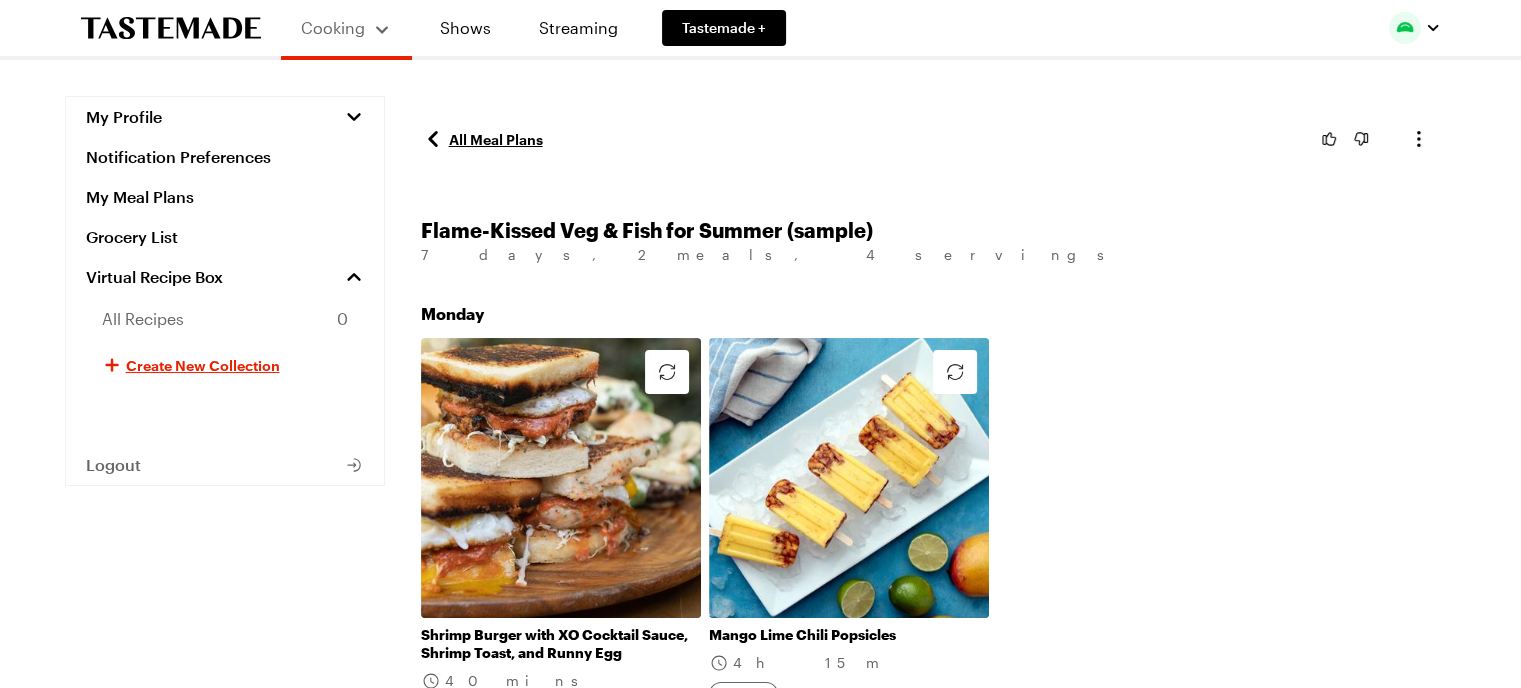 click on "All Meal Plans" at bounding box center [482, 139] 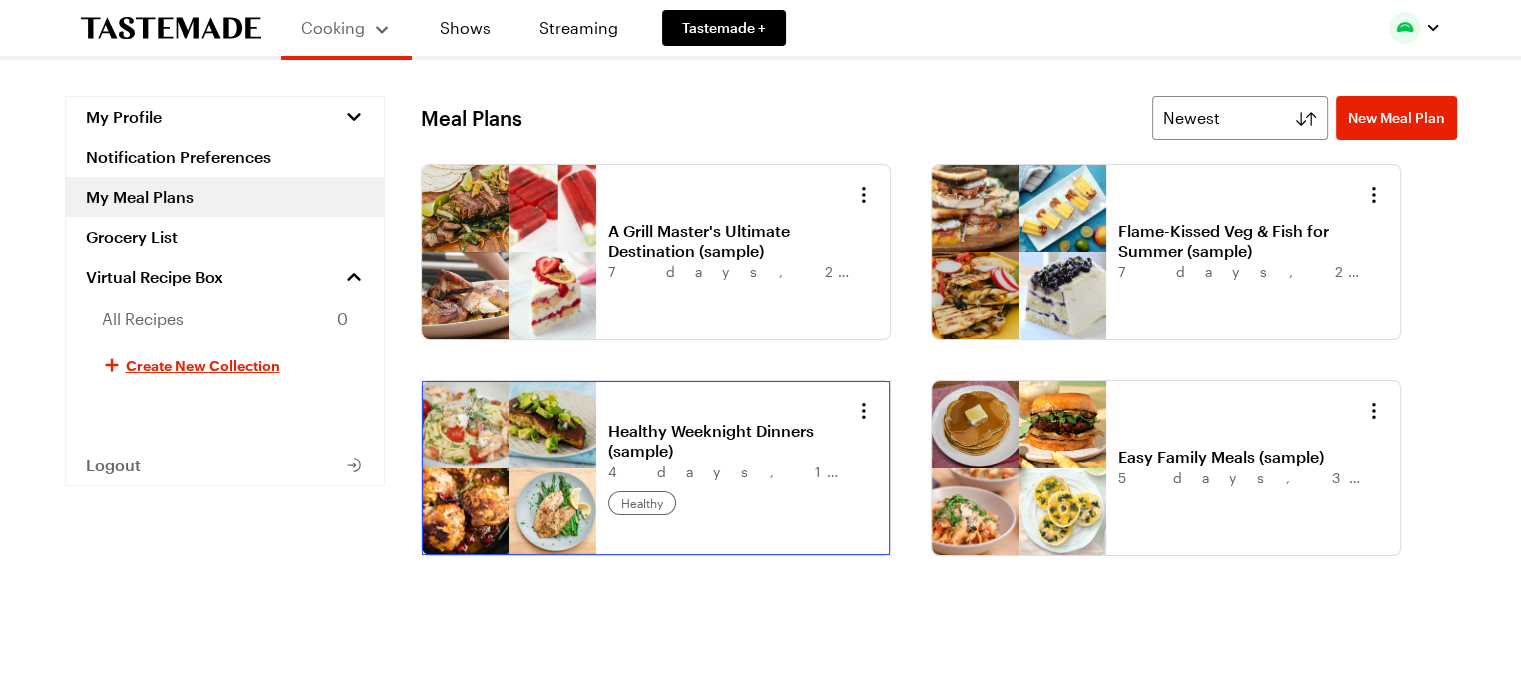 click on "Healthy Weeknight Dinners (sample)" at bounding box center (732, 441) 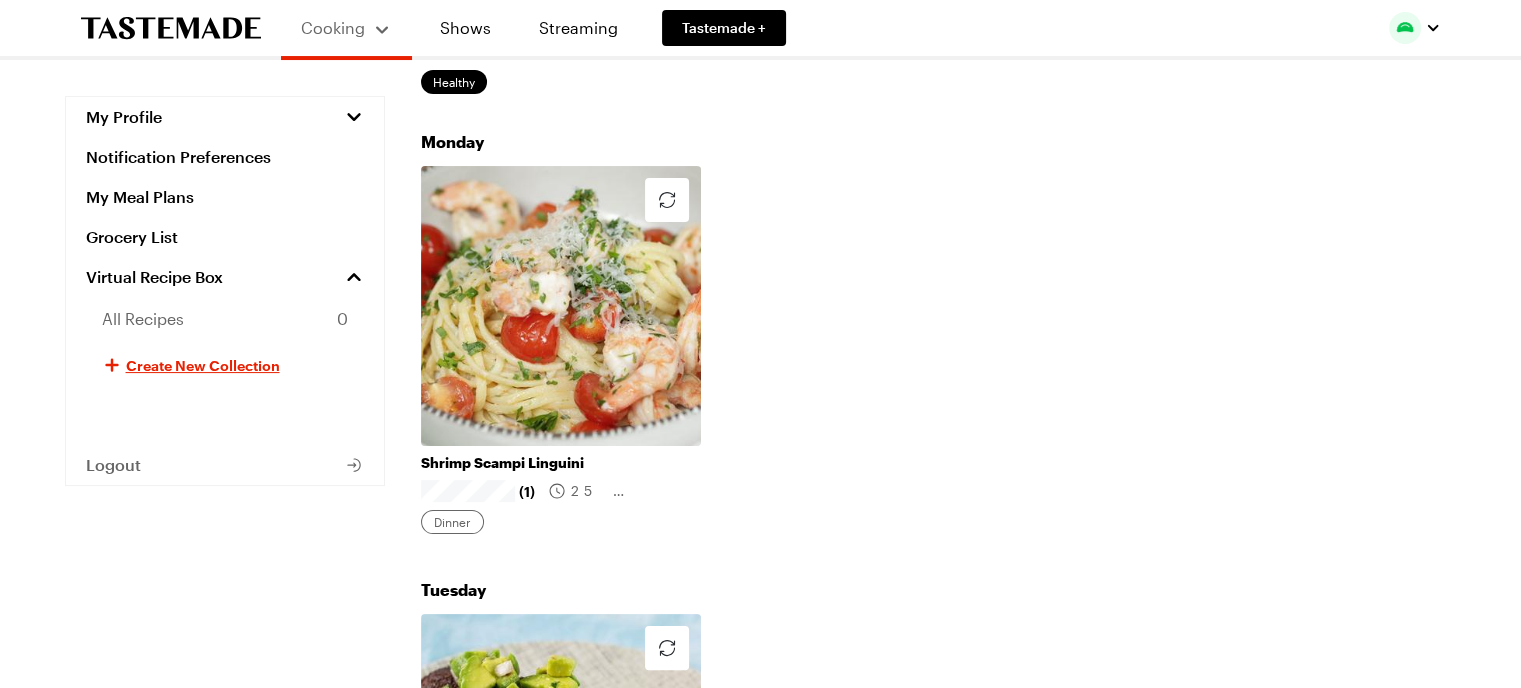 scroll, scrollTop: 0, scrollLeft: 0, axis: both 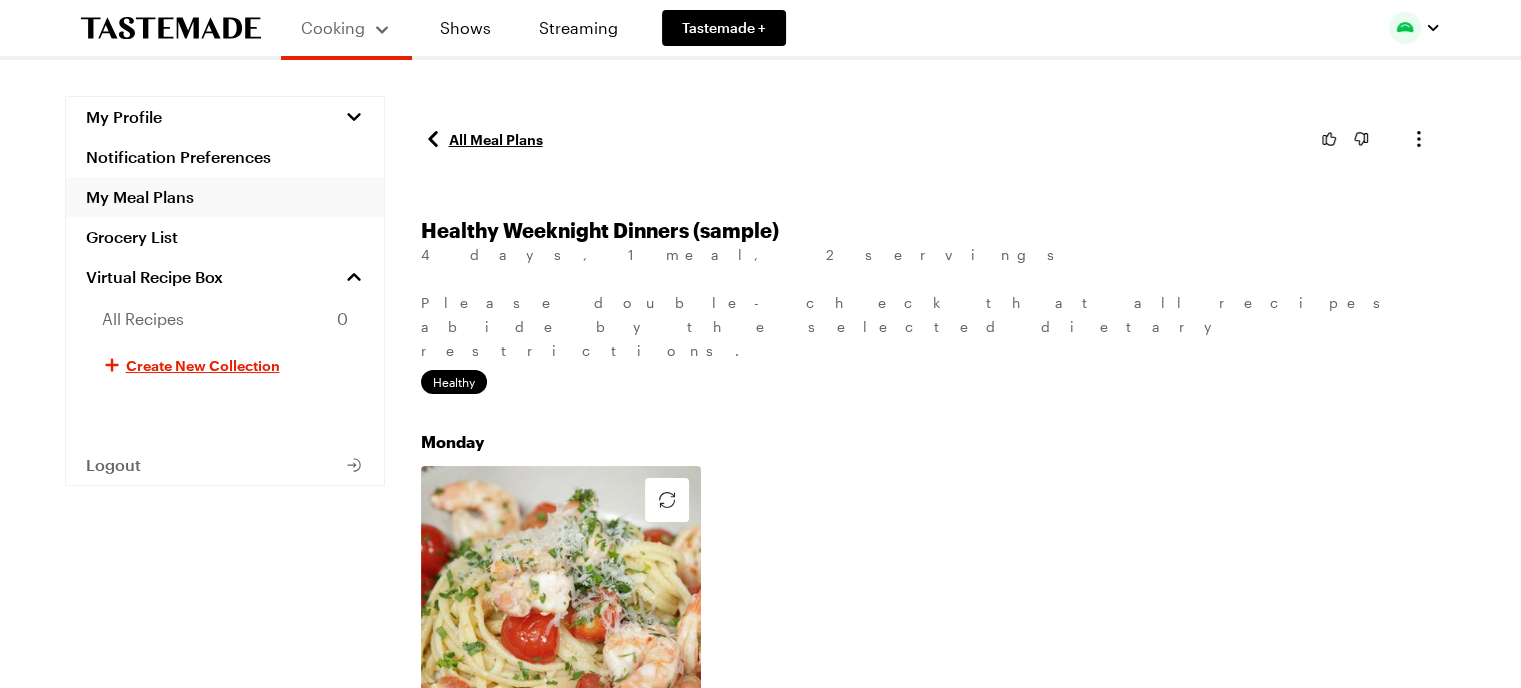 click on "My Meal Plans" at bounding box center [225, 197] 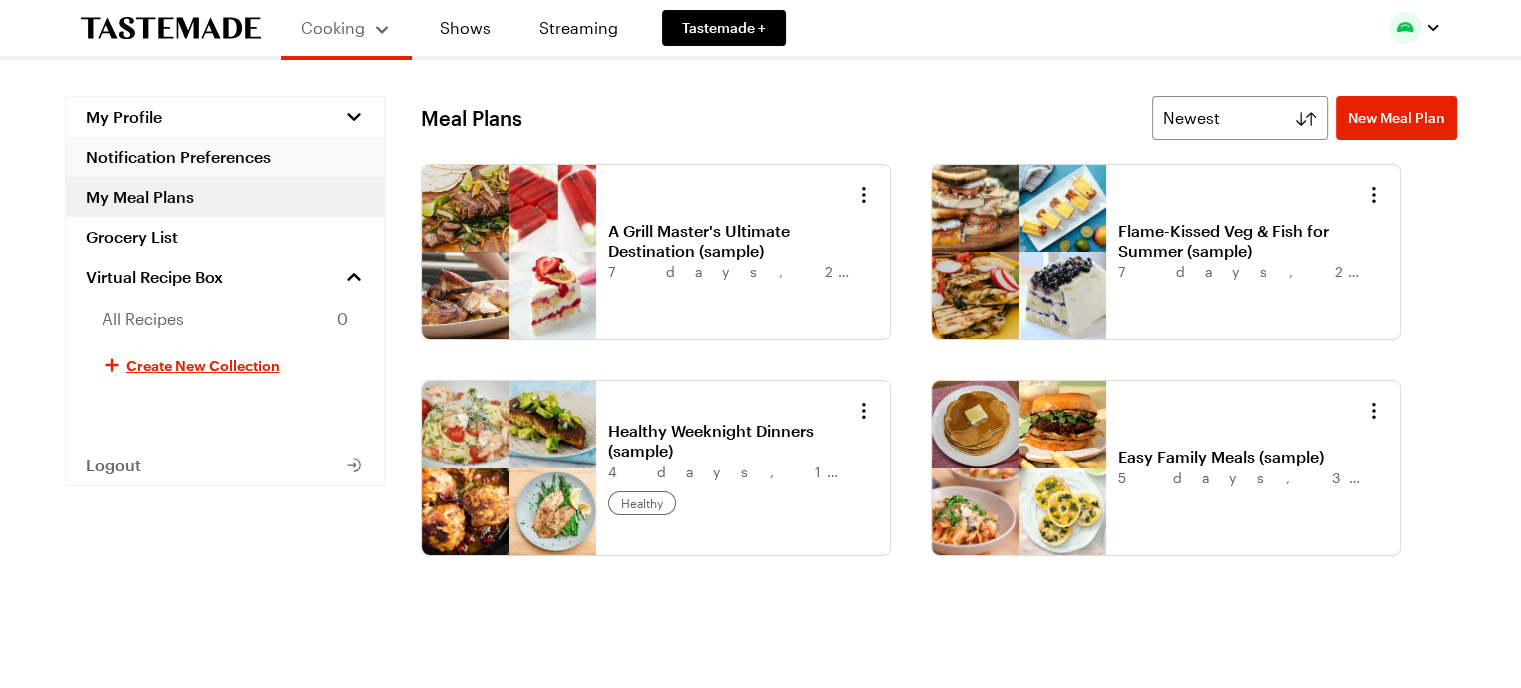 click on "Notification Preferences" at bounding box center (225, 157) 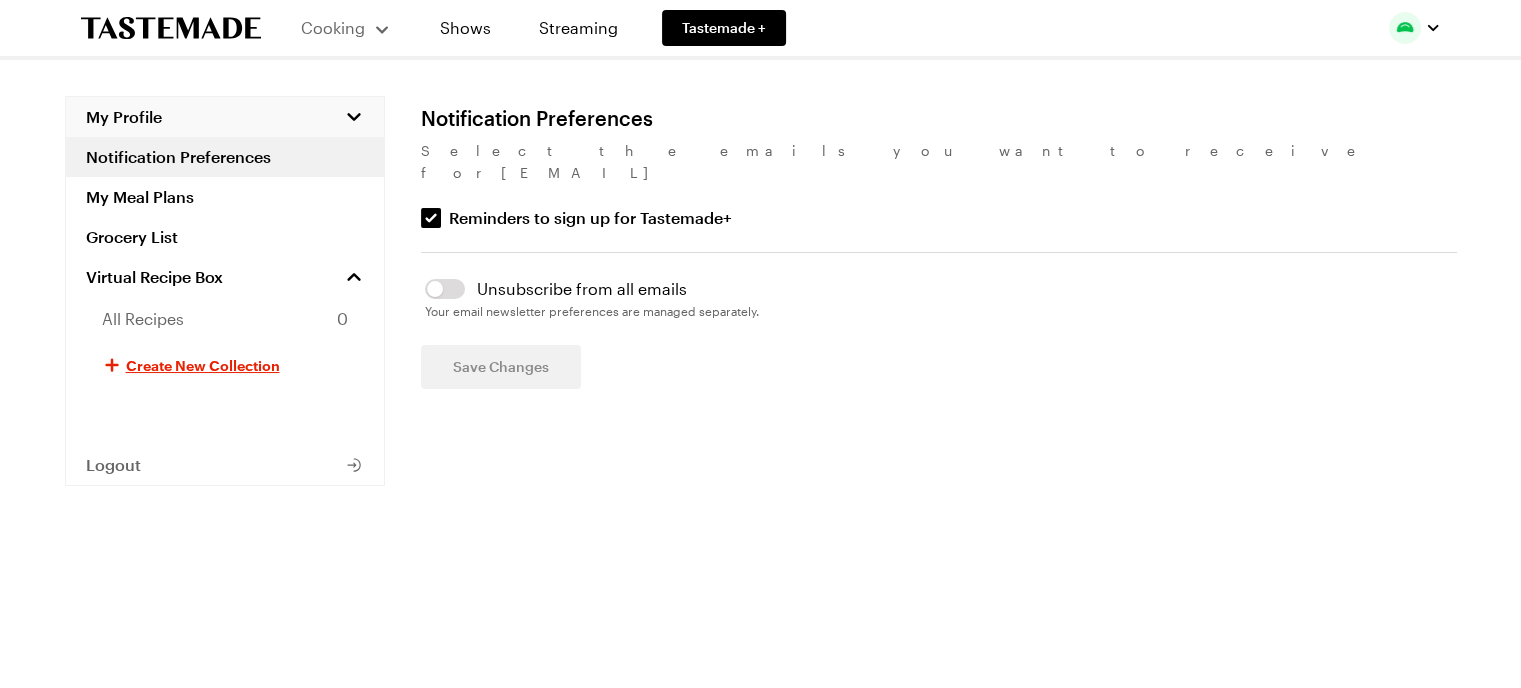 click on "My Profile" at bounding box center [225, 117] 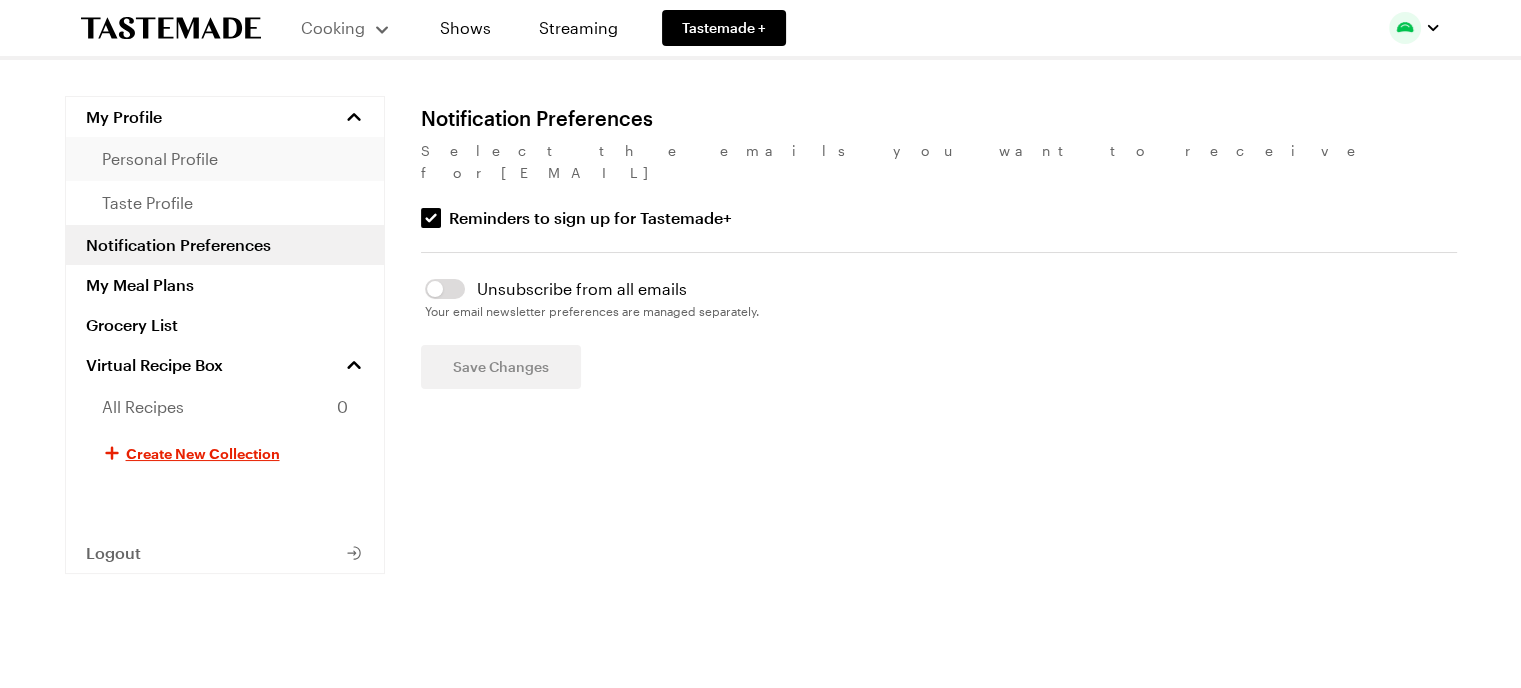 click on "personal profile" at bounding box center (160, 159) 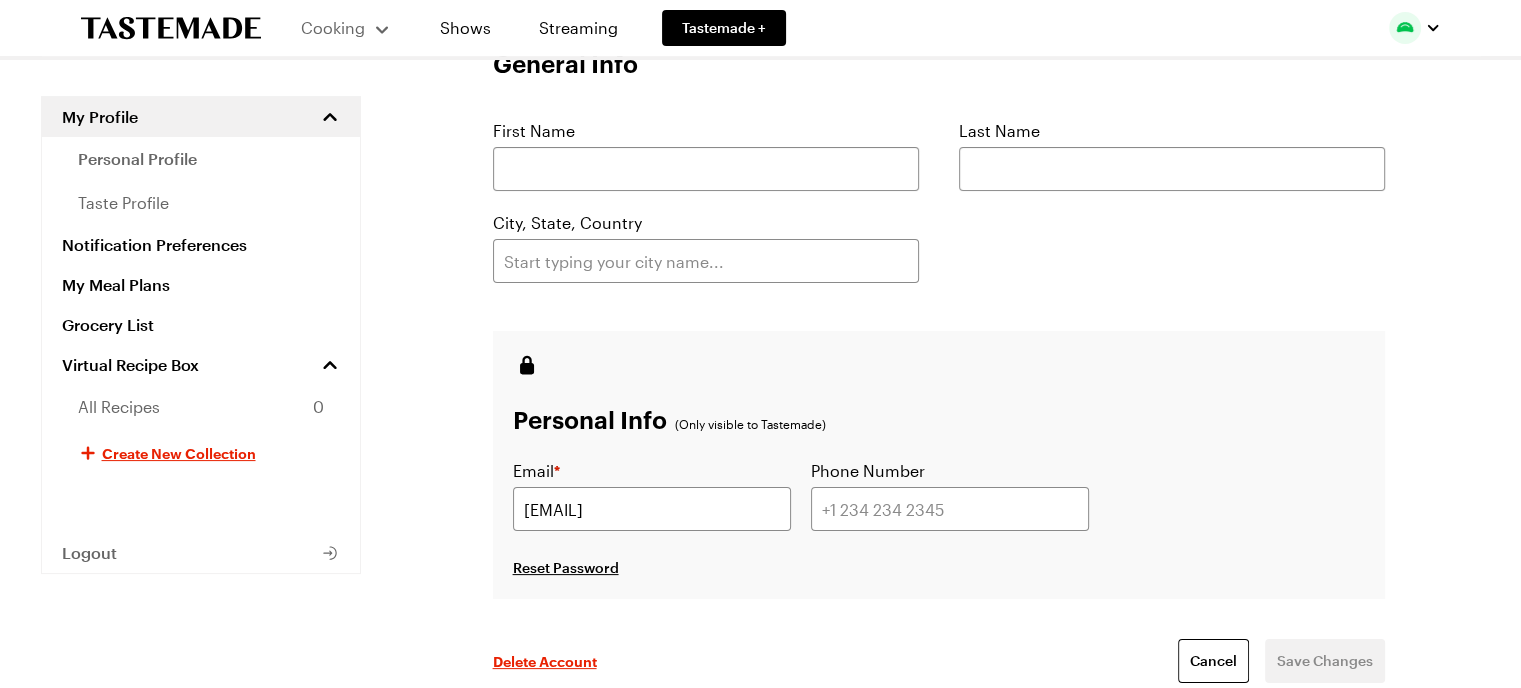 scroll, scrollTop: 0, scrollLeft: 0, axis: both 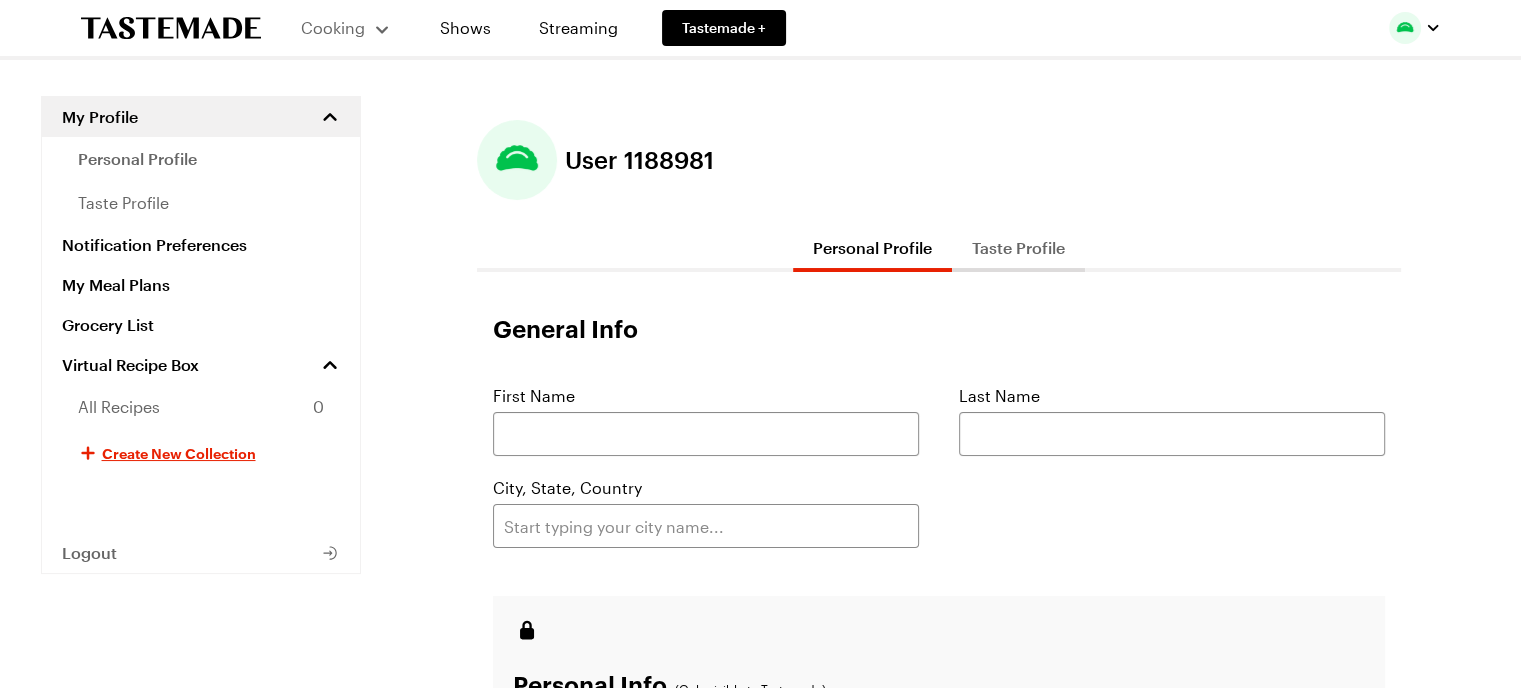 click on "Taste Profile" at bounding box center [1018, 248] 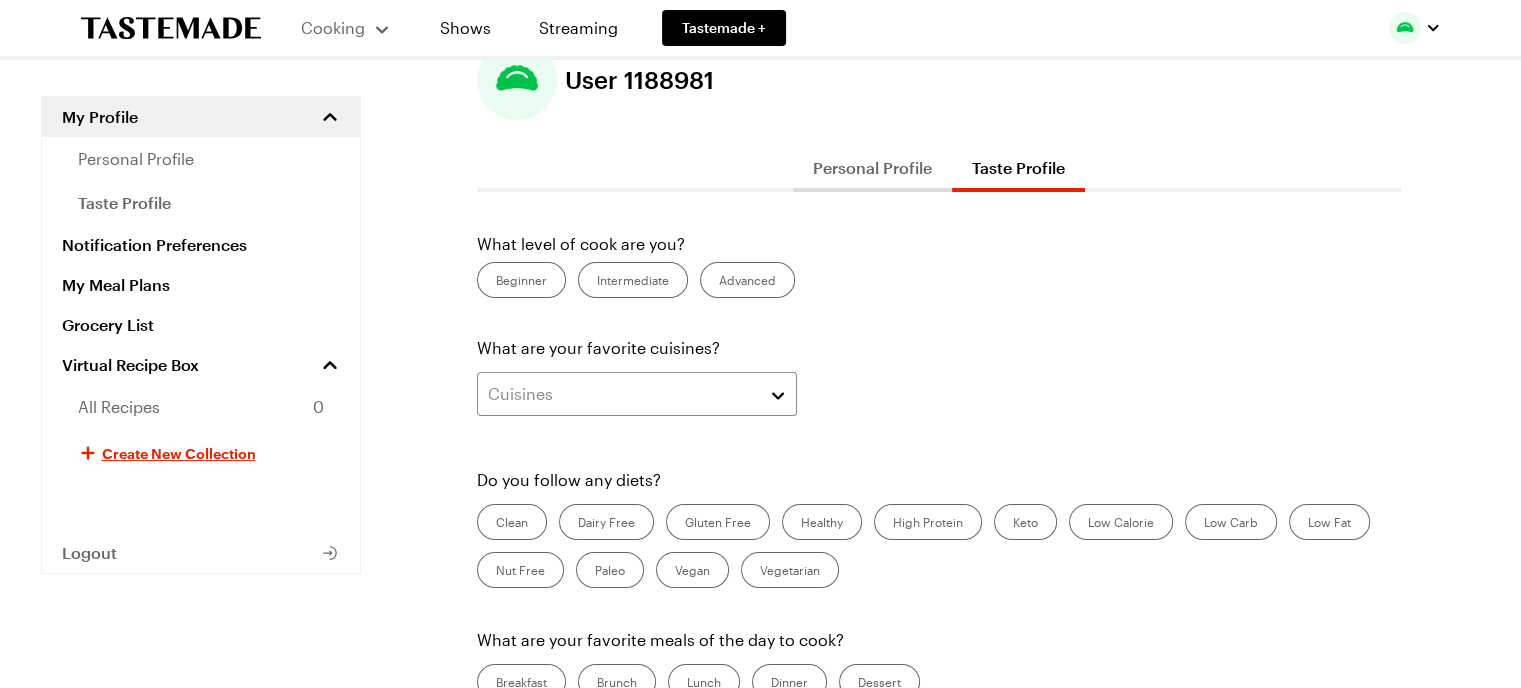 scroll, scrollTop: 0, scrollLeft: 0, axis: both 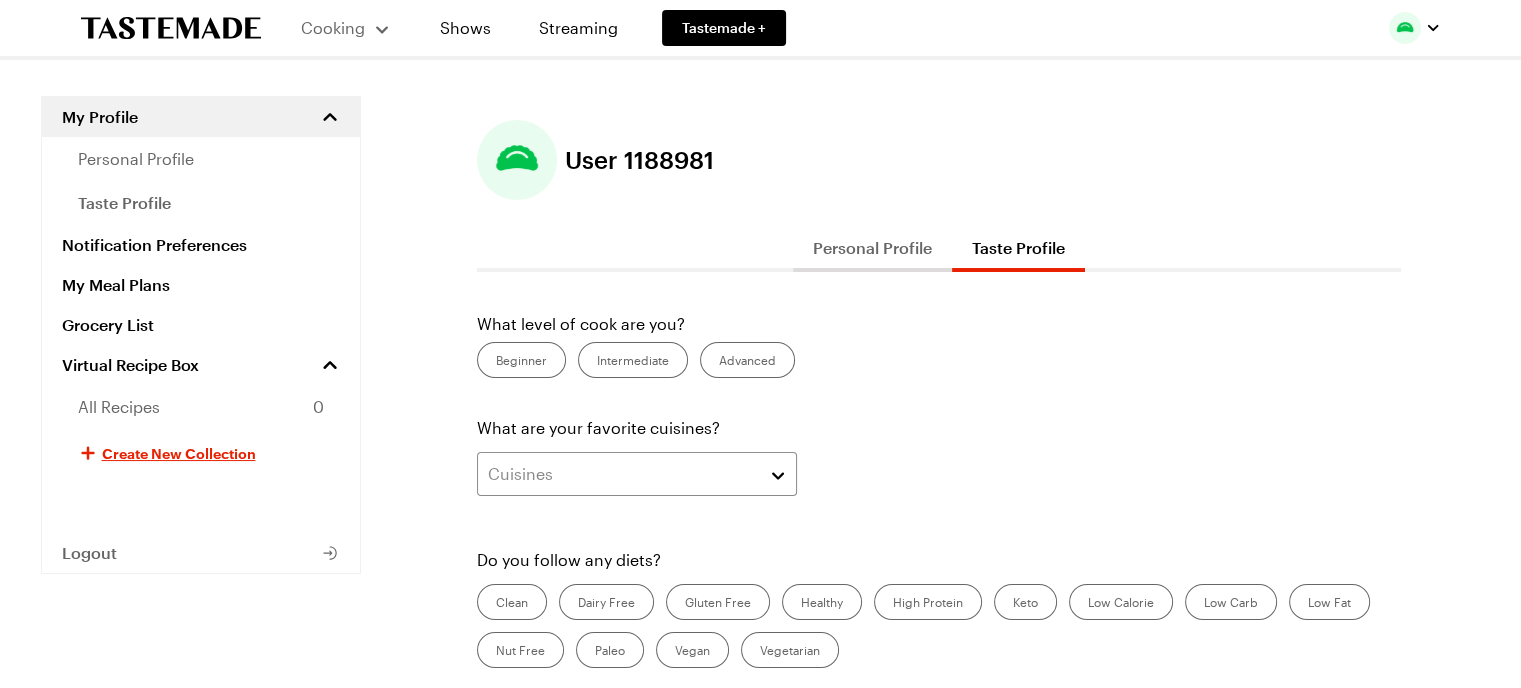 click 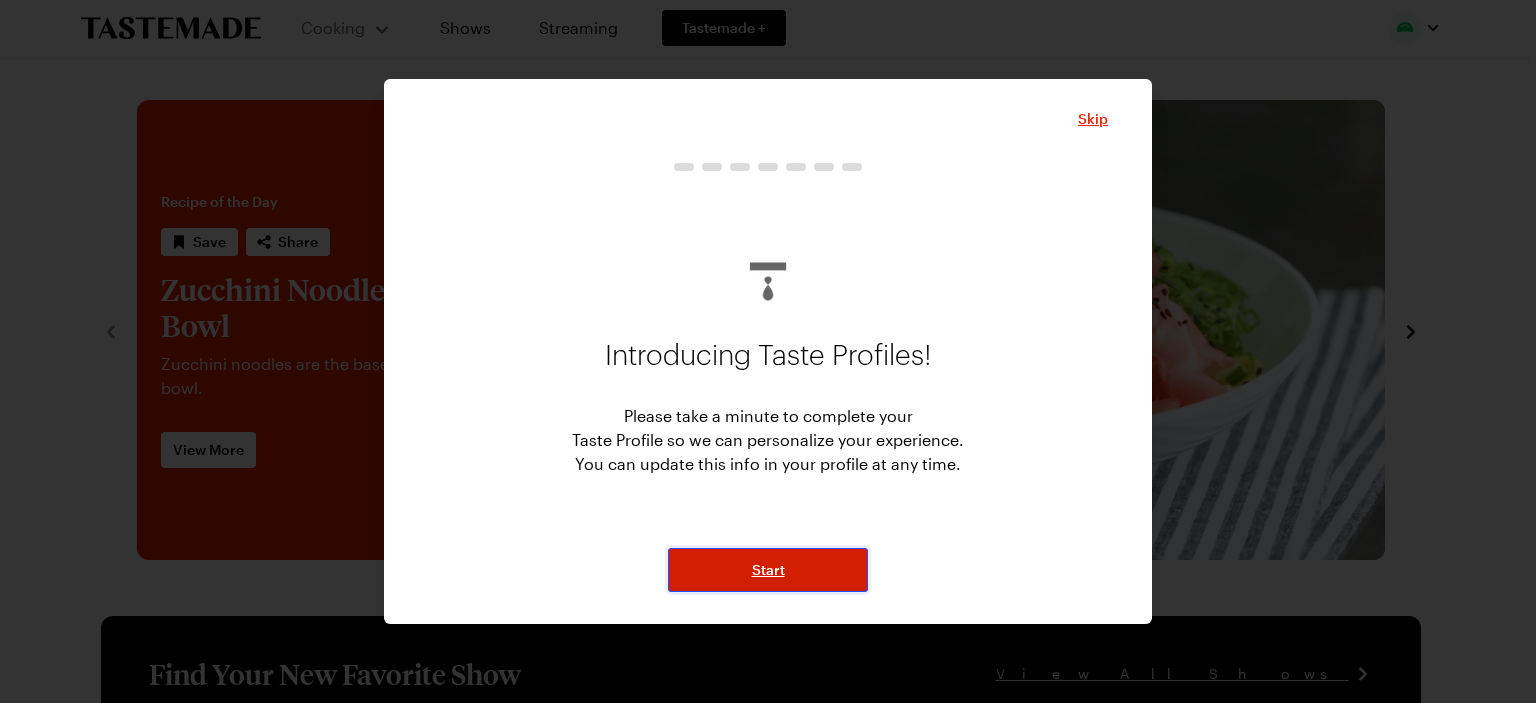 click on "Start" at bounding box center [768, 570] 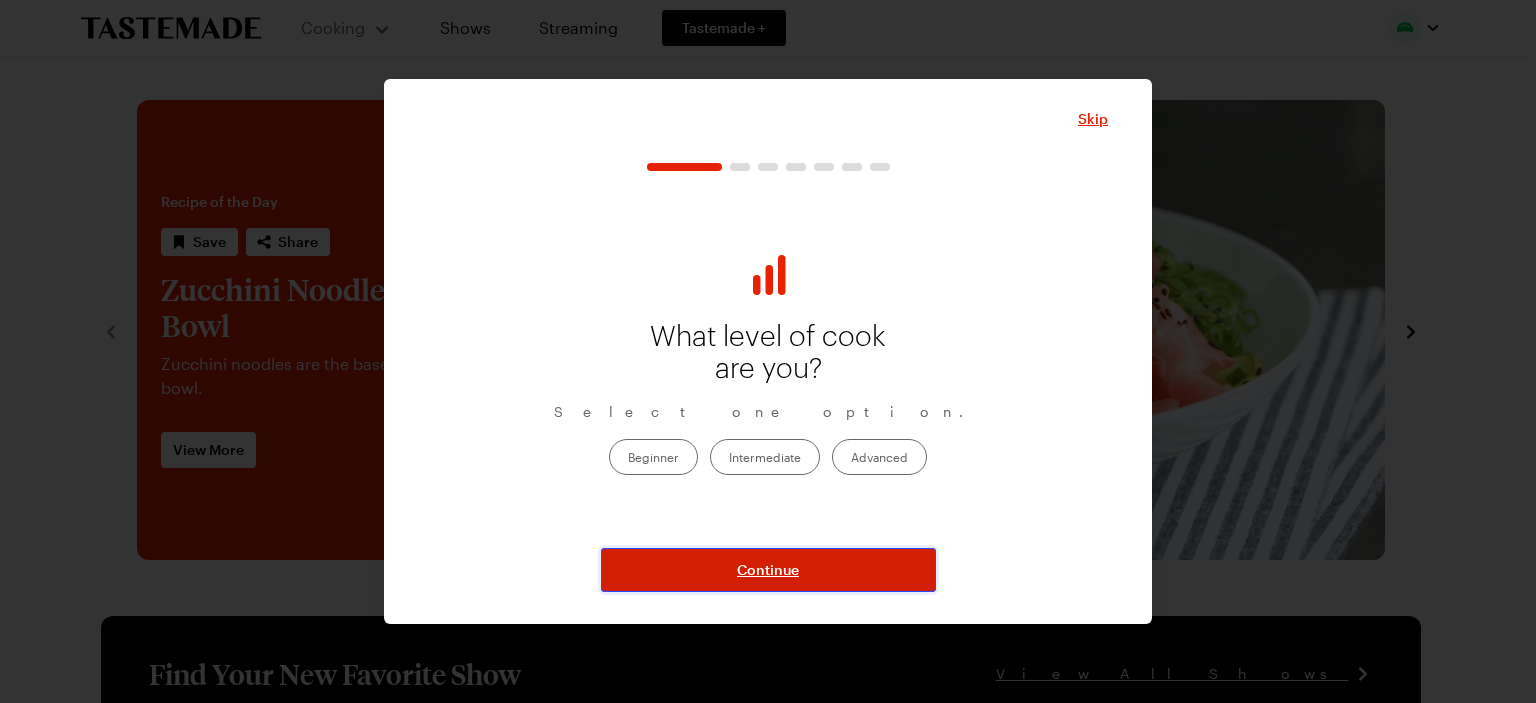 click on "Continue" at bounding box center [768, 570] 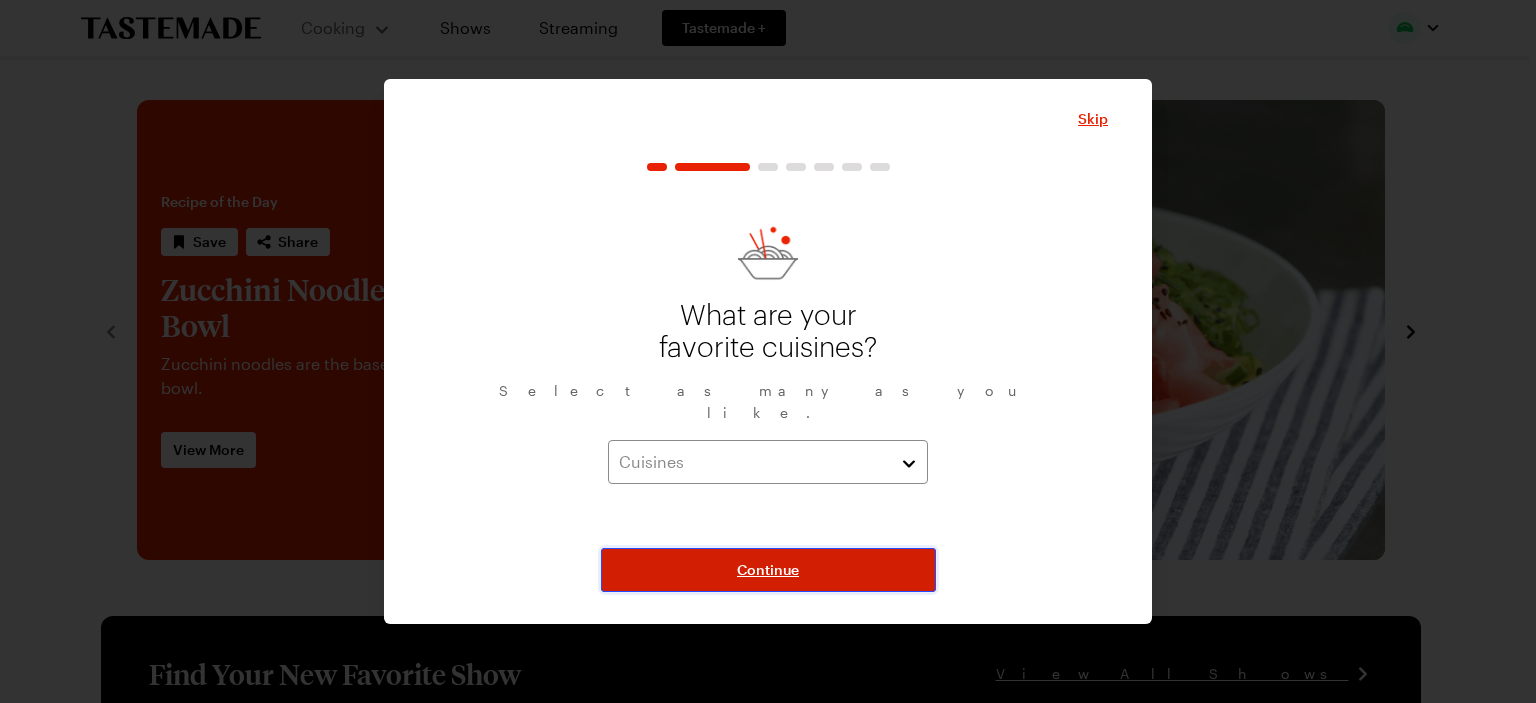 click on "Continue" at bounding box center (768, 570) 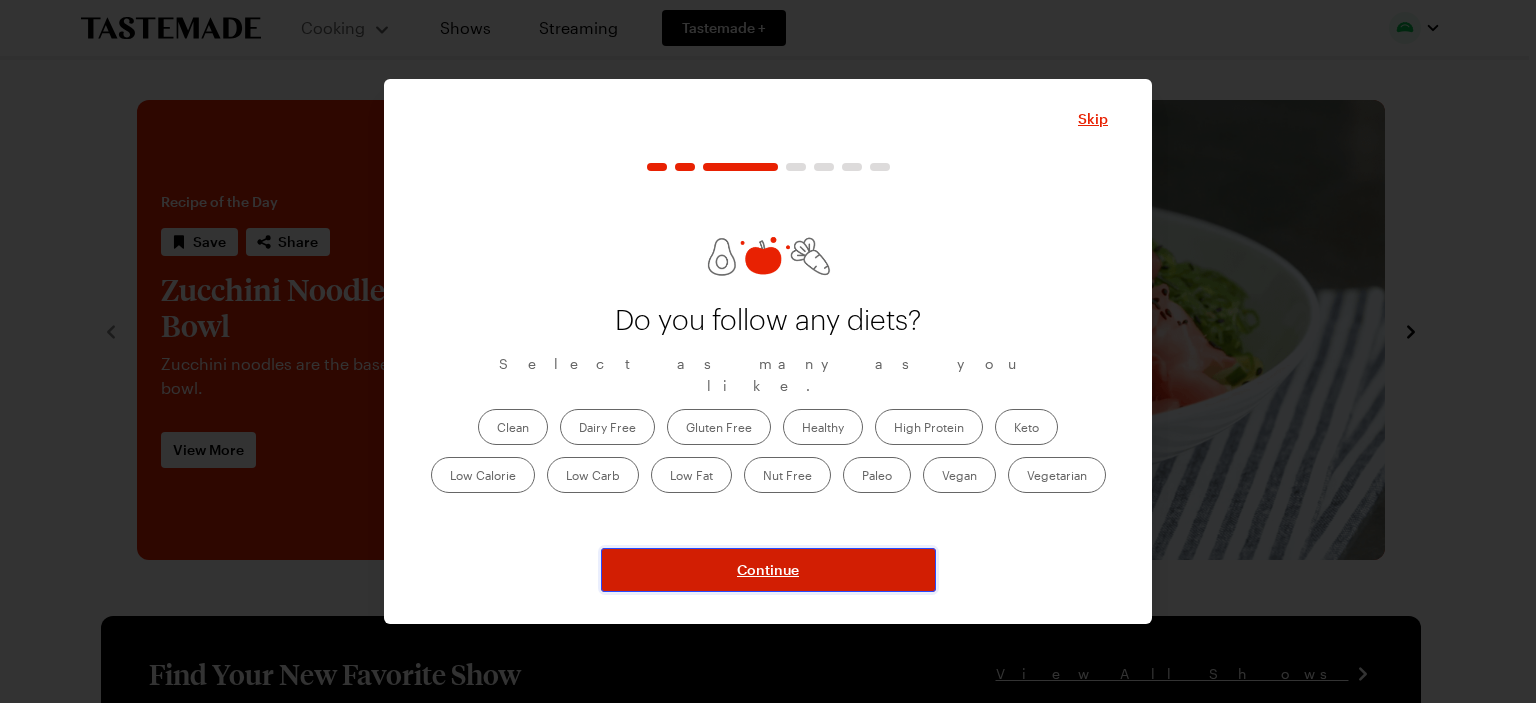 click on "Continue" at bounding box center [768, 570] 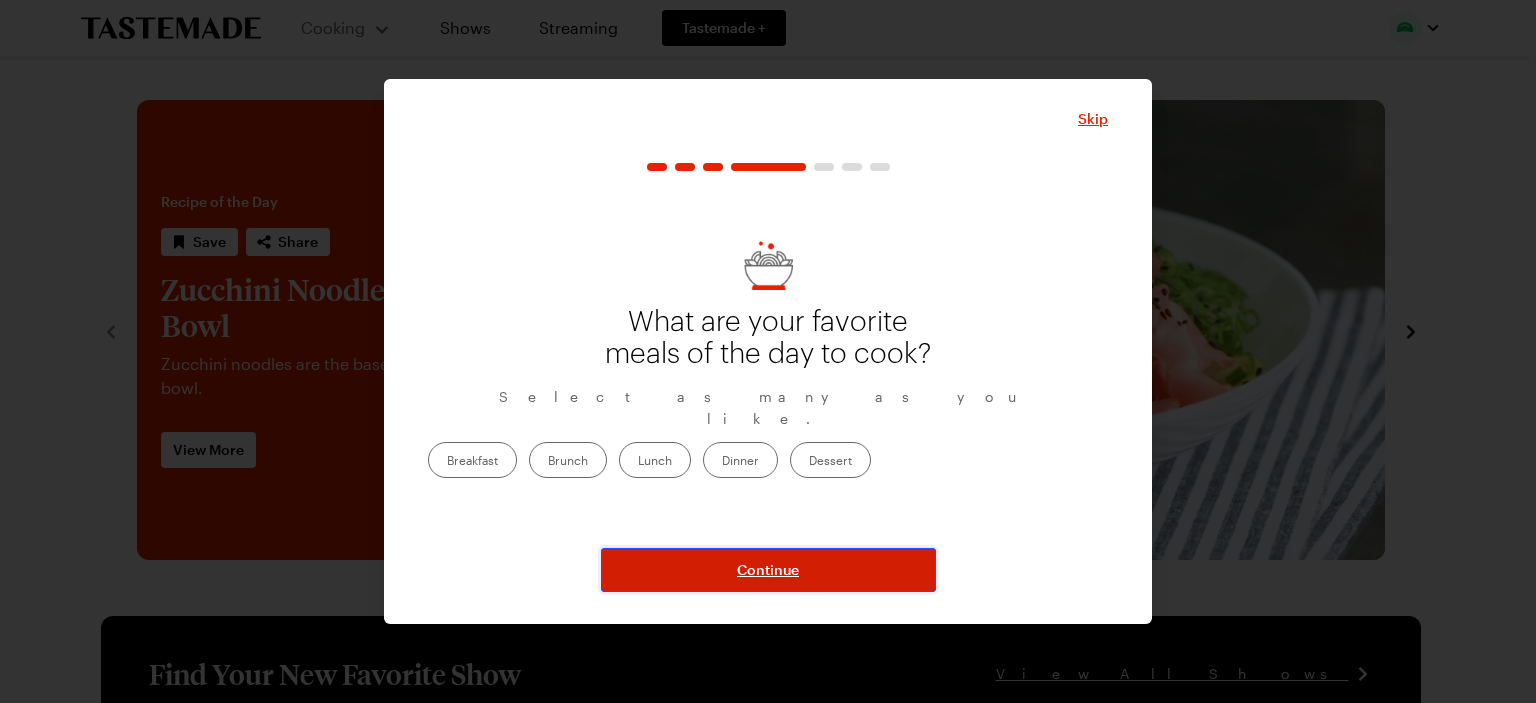 click on "Continue" at bounding box center (768, 570) 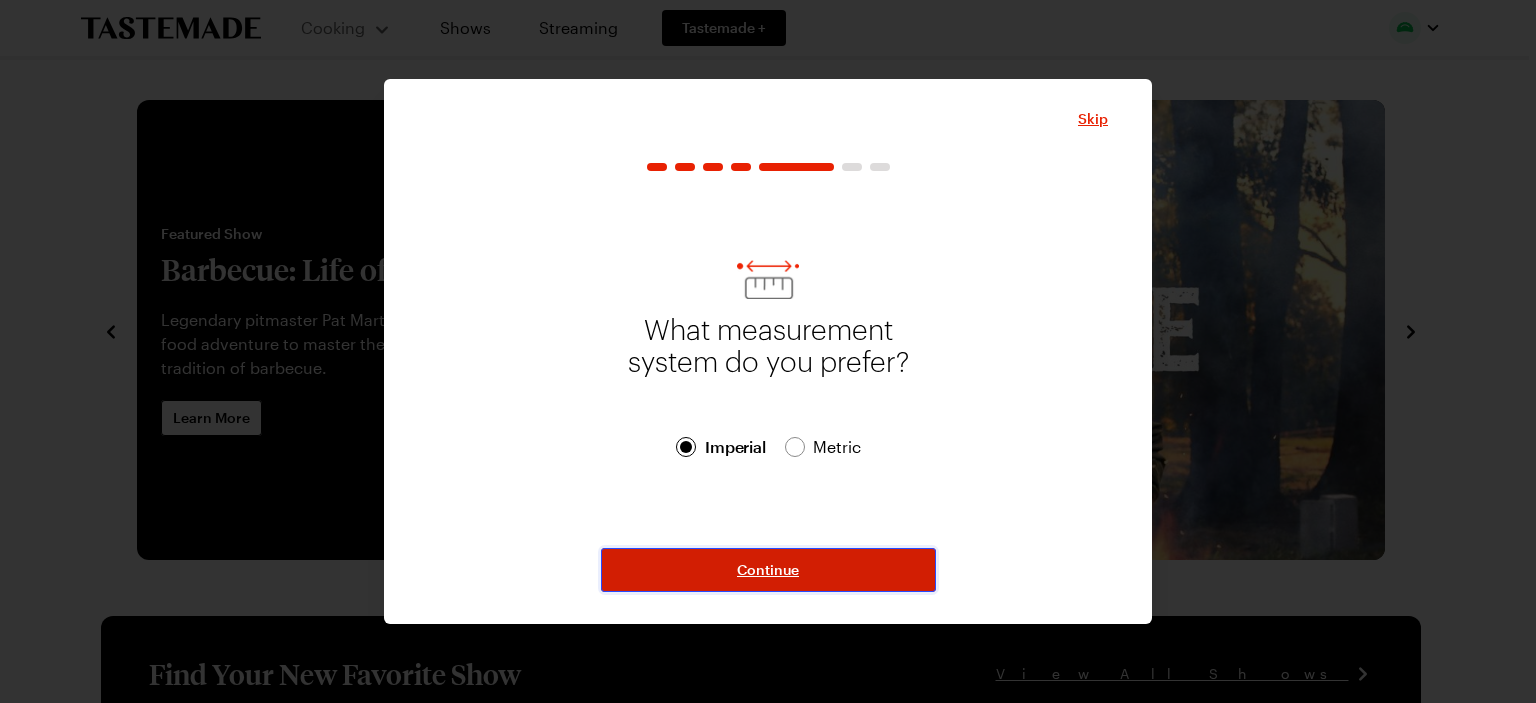 click on "Continue" at bounding box center [768, 570] 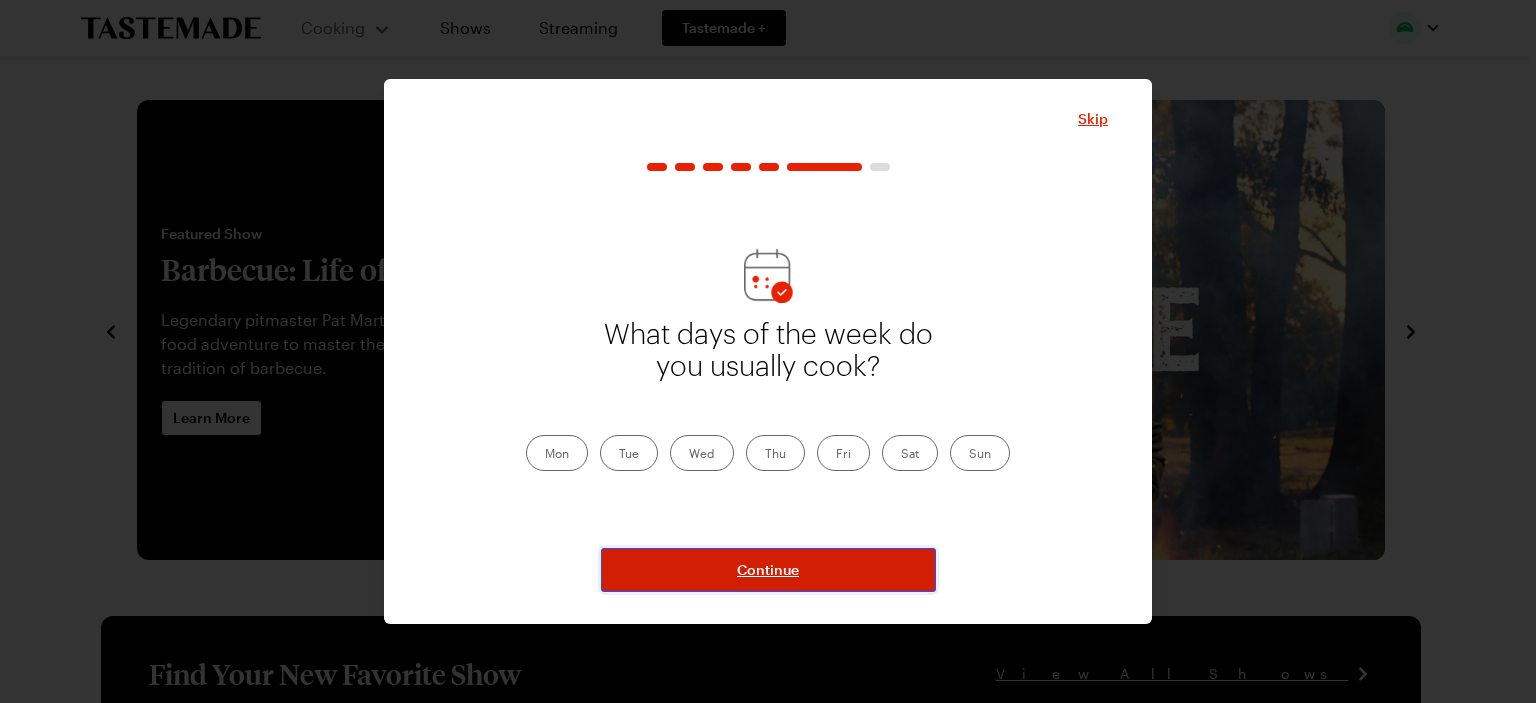 click on "Continue" at bounding box center [768, 570] 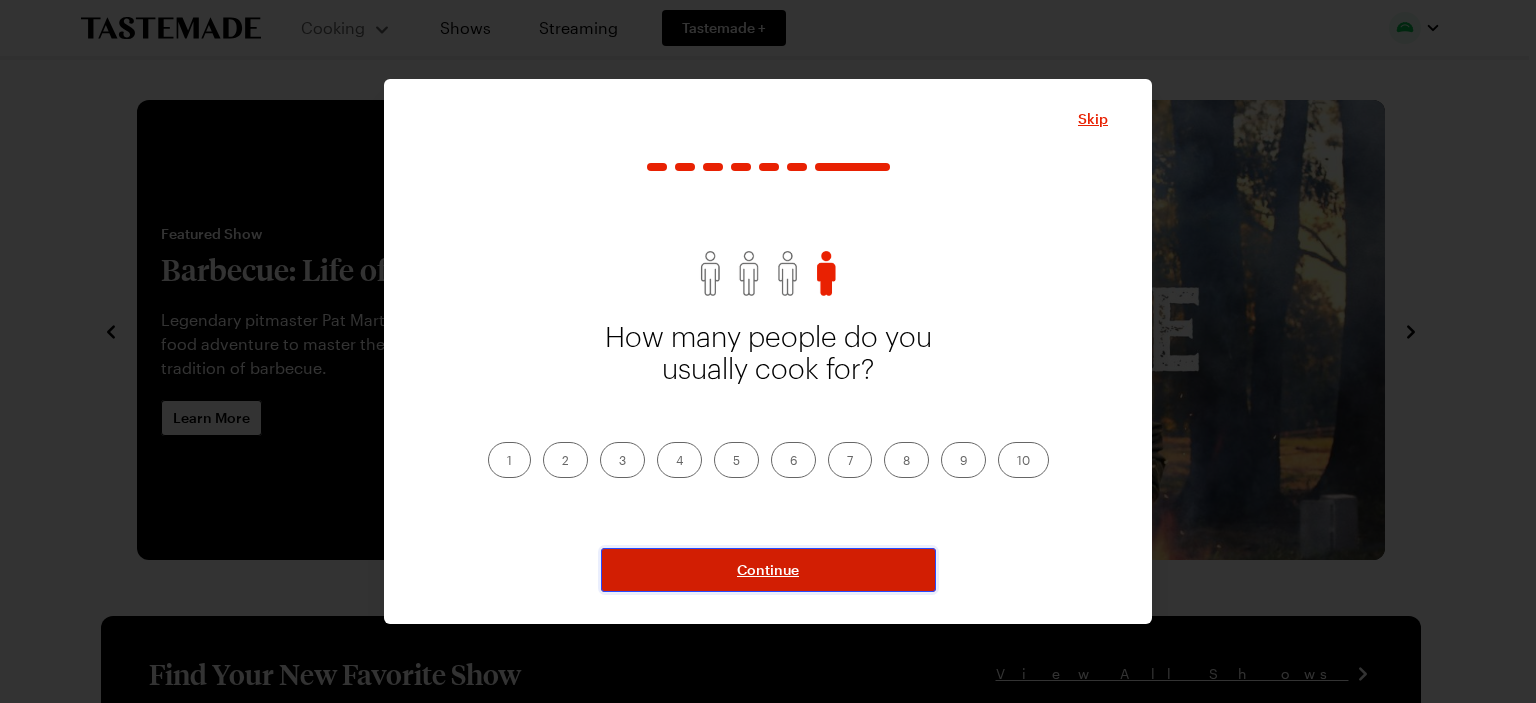 click on "Continue" at bounding box center (768, 570) 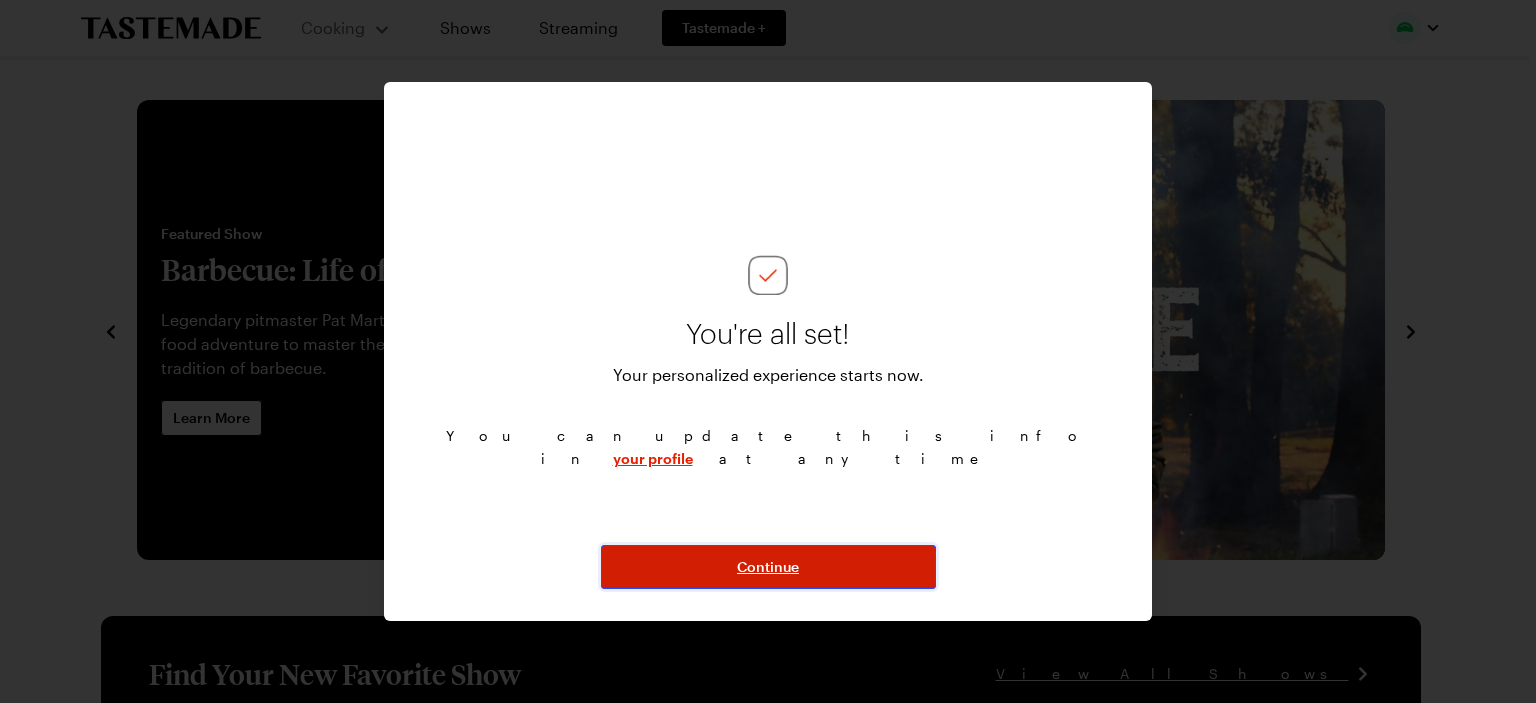 click on "Continue" at bounding box center (768, 567) 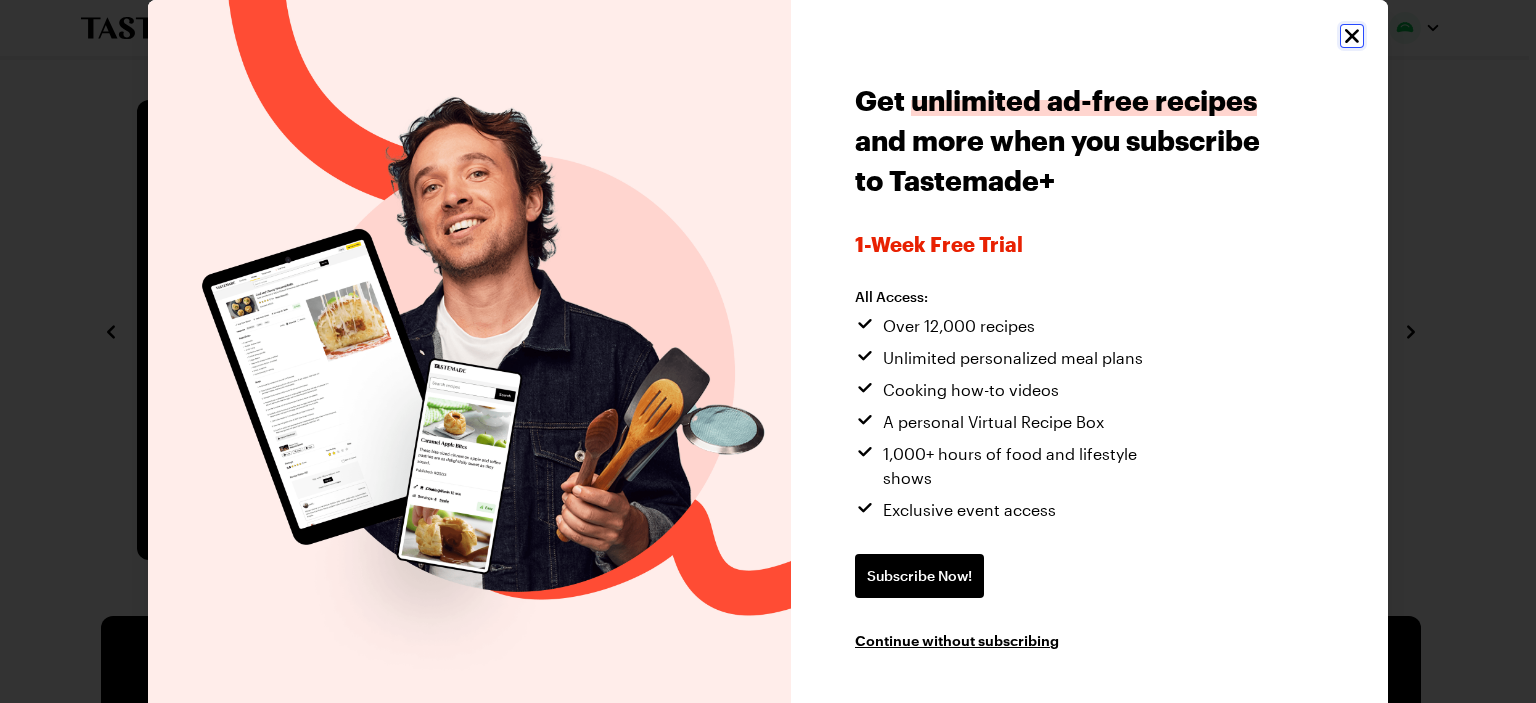 click 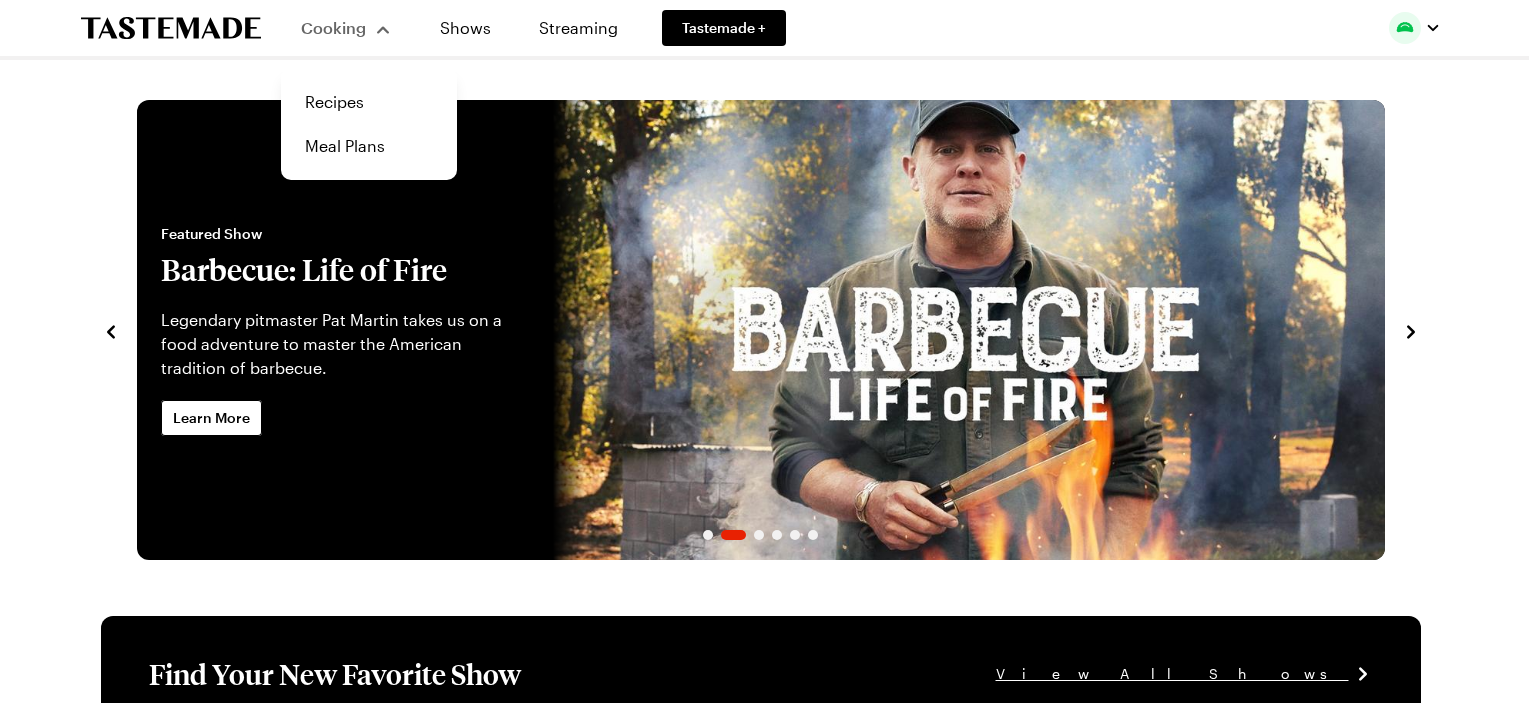 click on "Cooking" at bounding box center [333, 27] 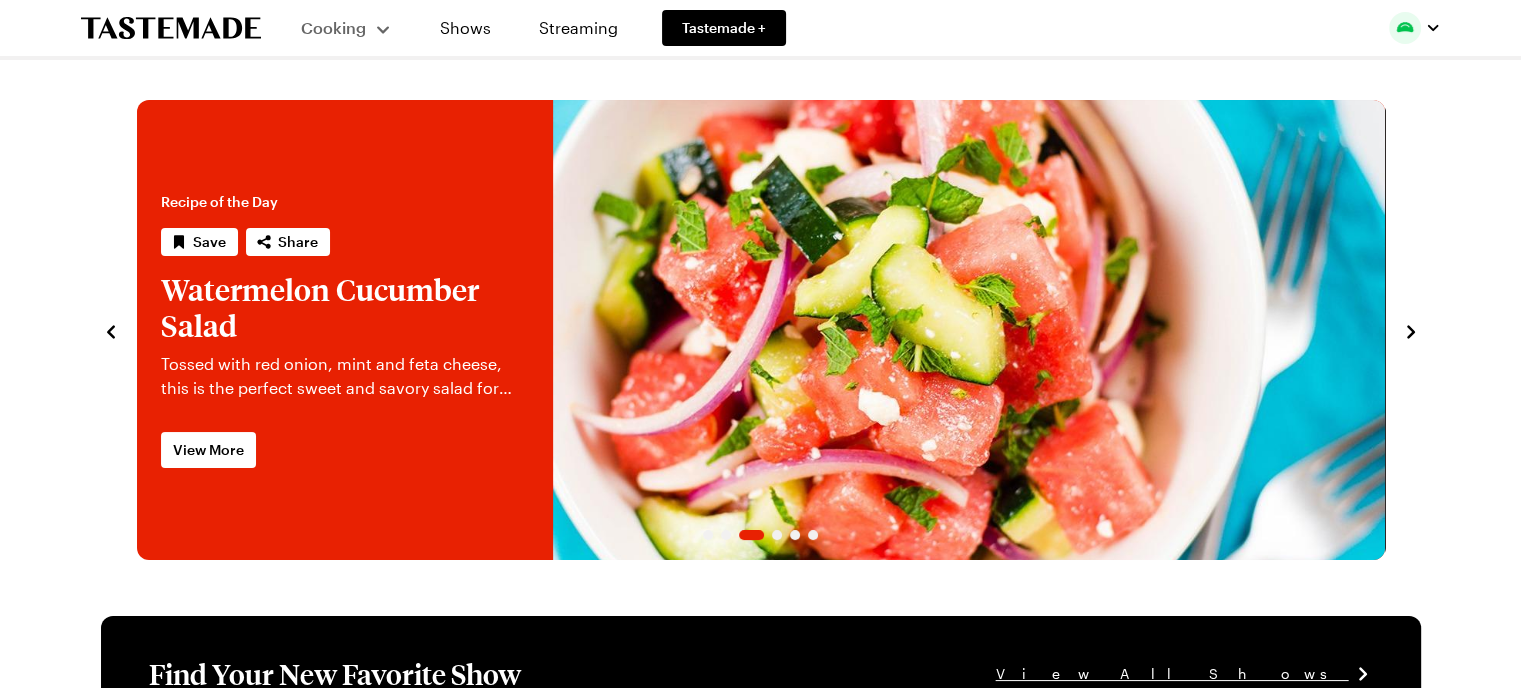 click on "Cooking" at bounding box center [346, 28] 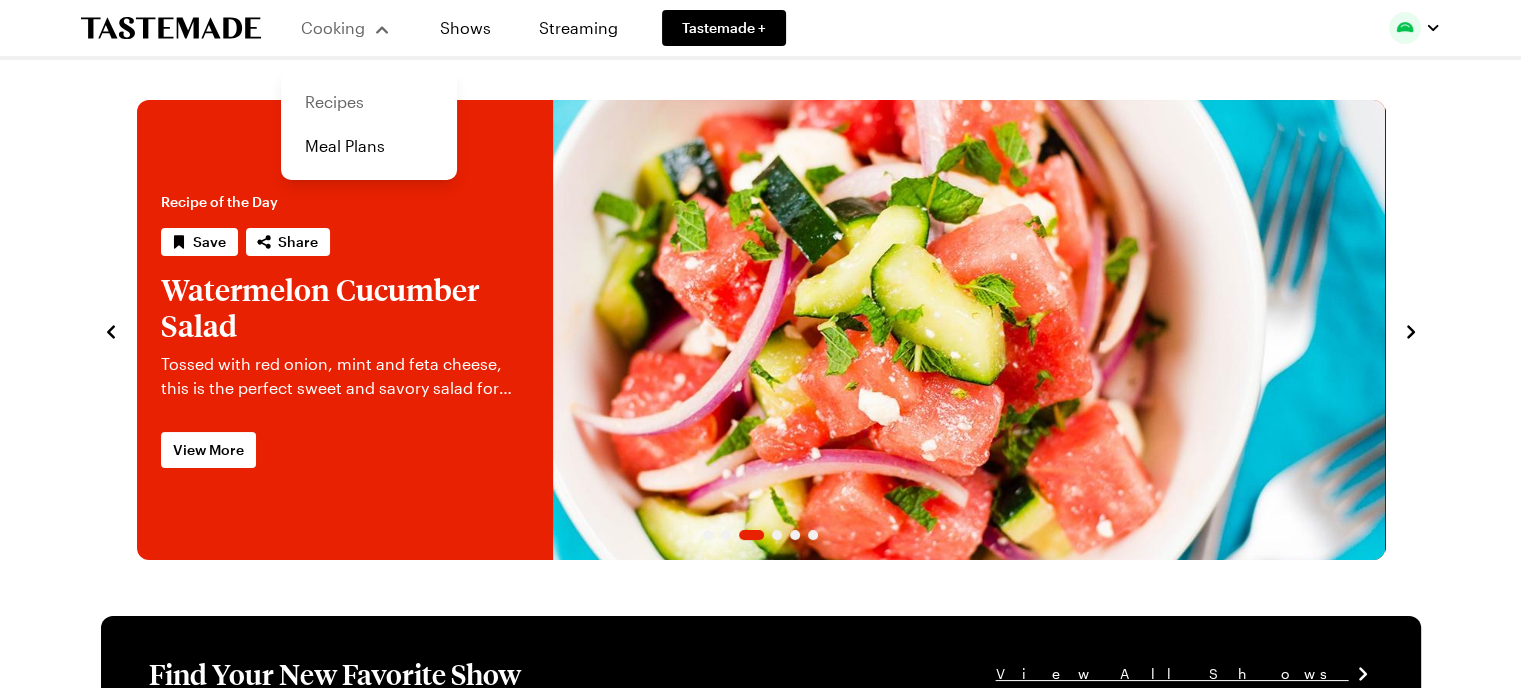 click on "Recipes" at bounding box center (369, 102) 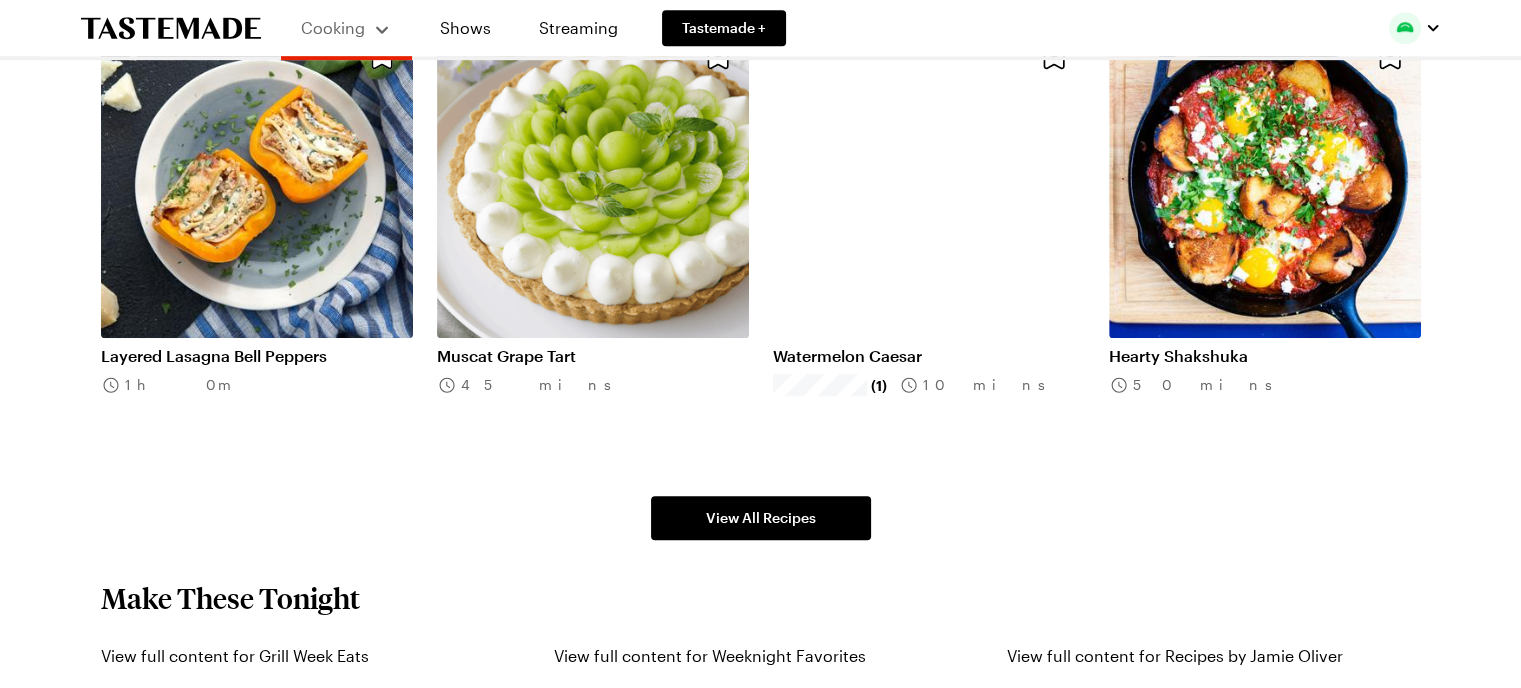 scroll, scrollTop: 1300, scrollLeft: 0, axis: vertical 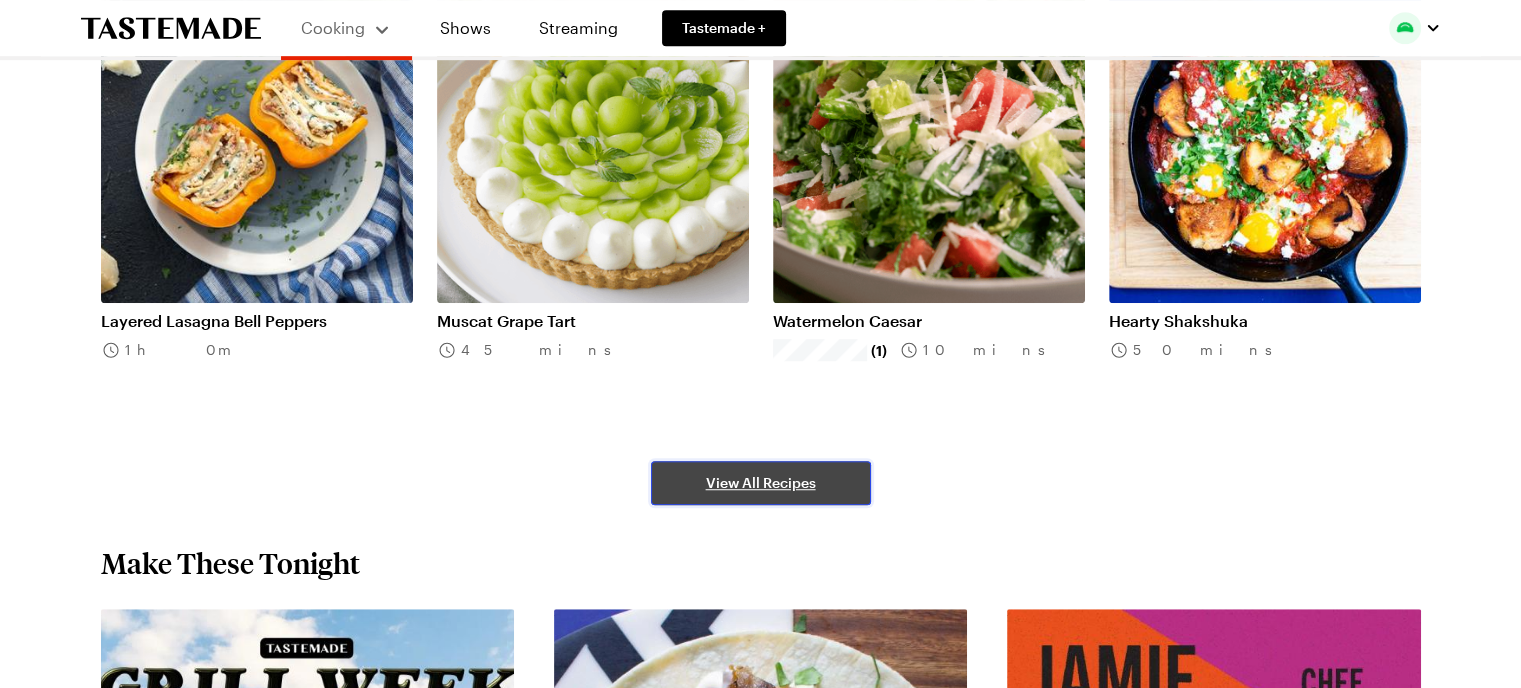 click on "View All Recipes" at bounding box center [761, 483] 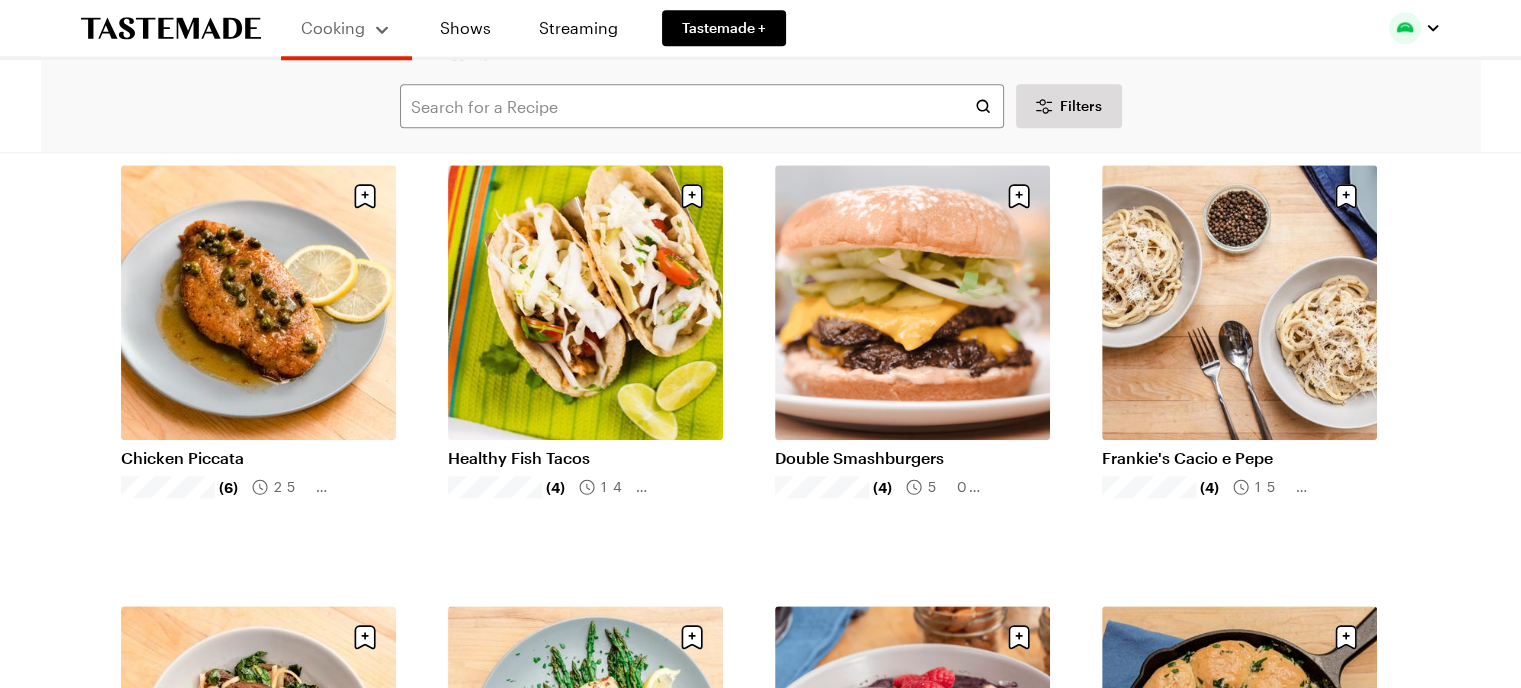 scroll, scrollTop: 1900, scrollLeft: 0, axis: vertical 